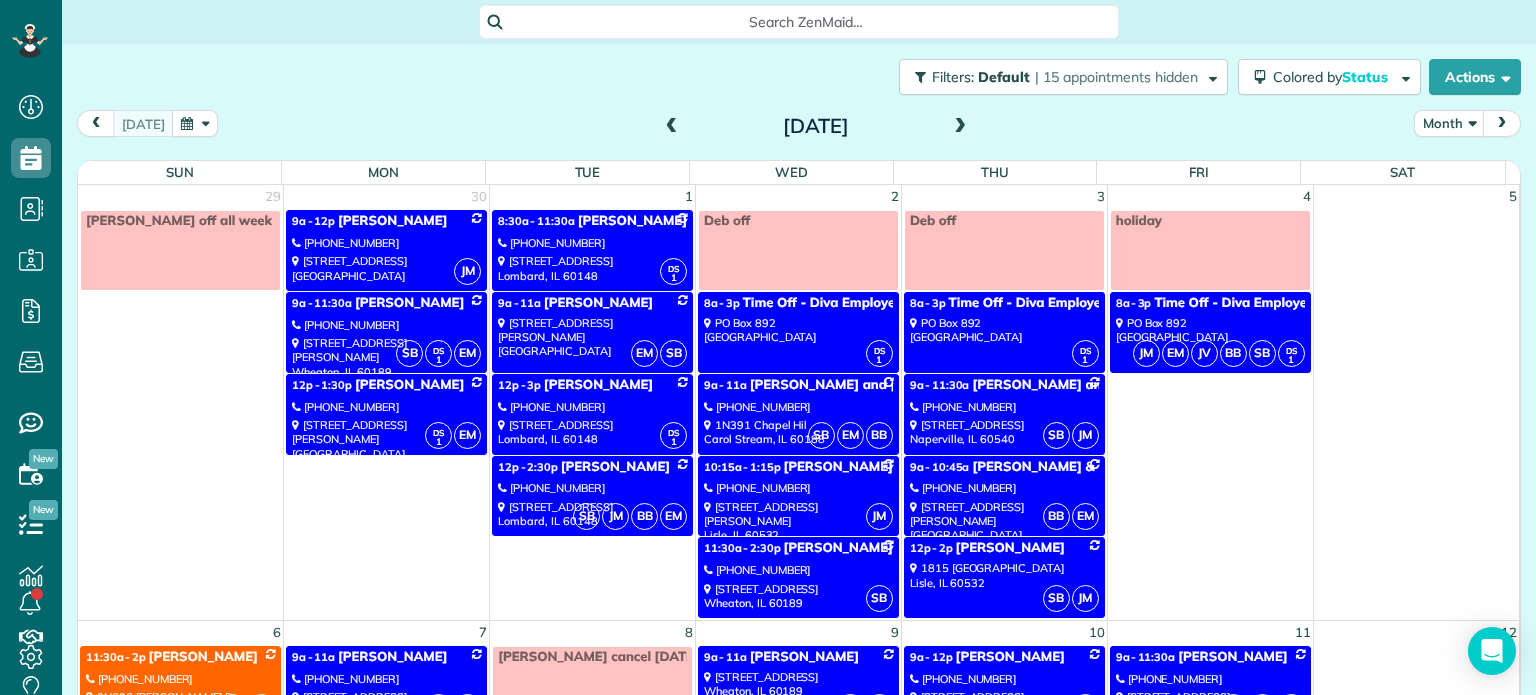 scroll, scrollTop: 695, scrollLeft: 61, axis: both 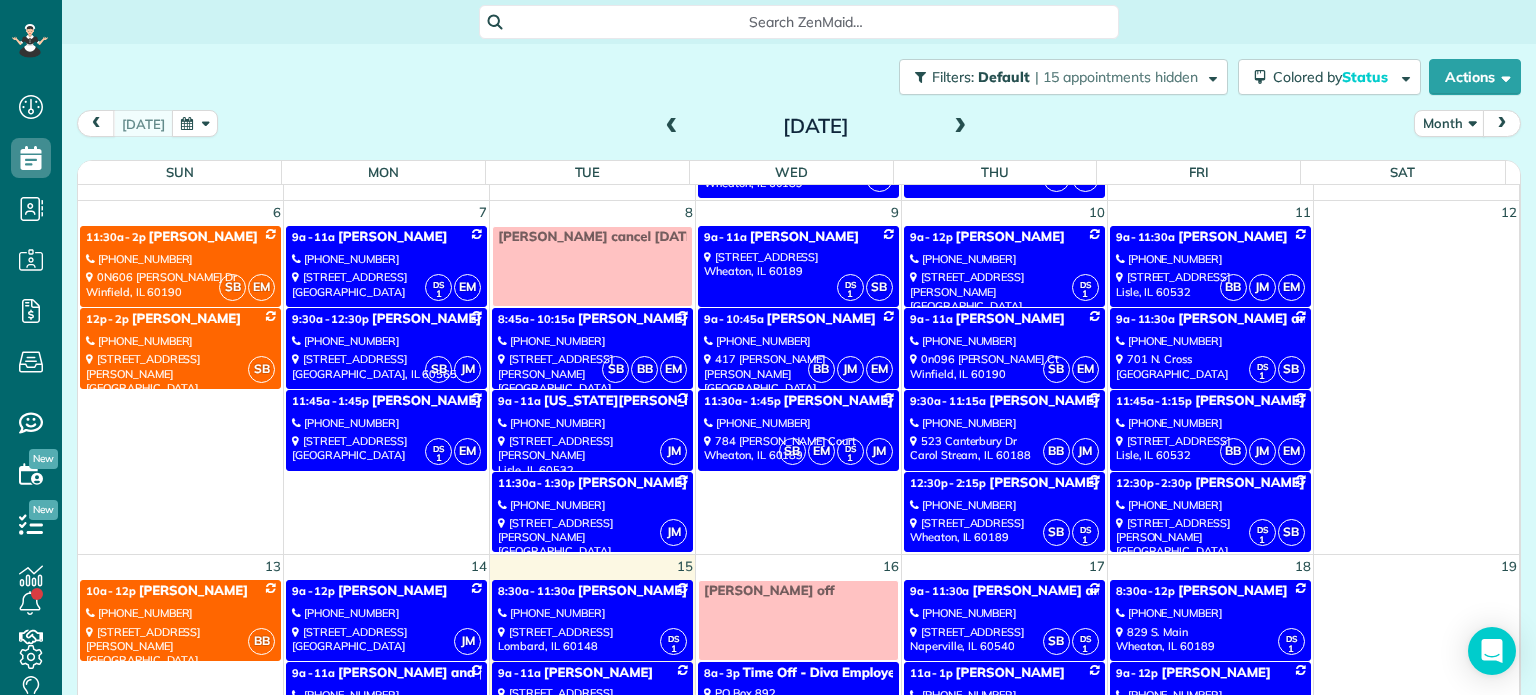 click on "[PHONE_NUMBER]" at bounding box center (592, 341) 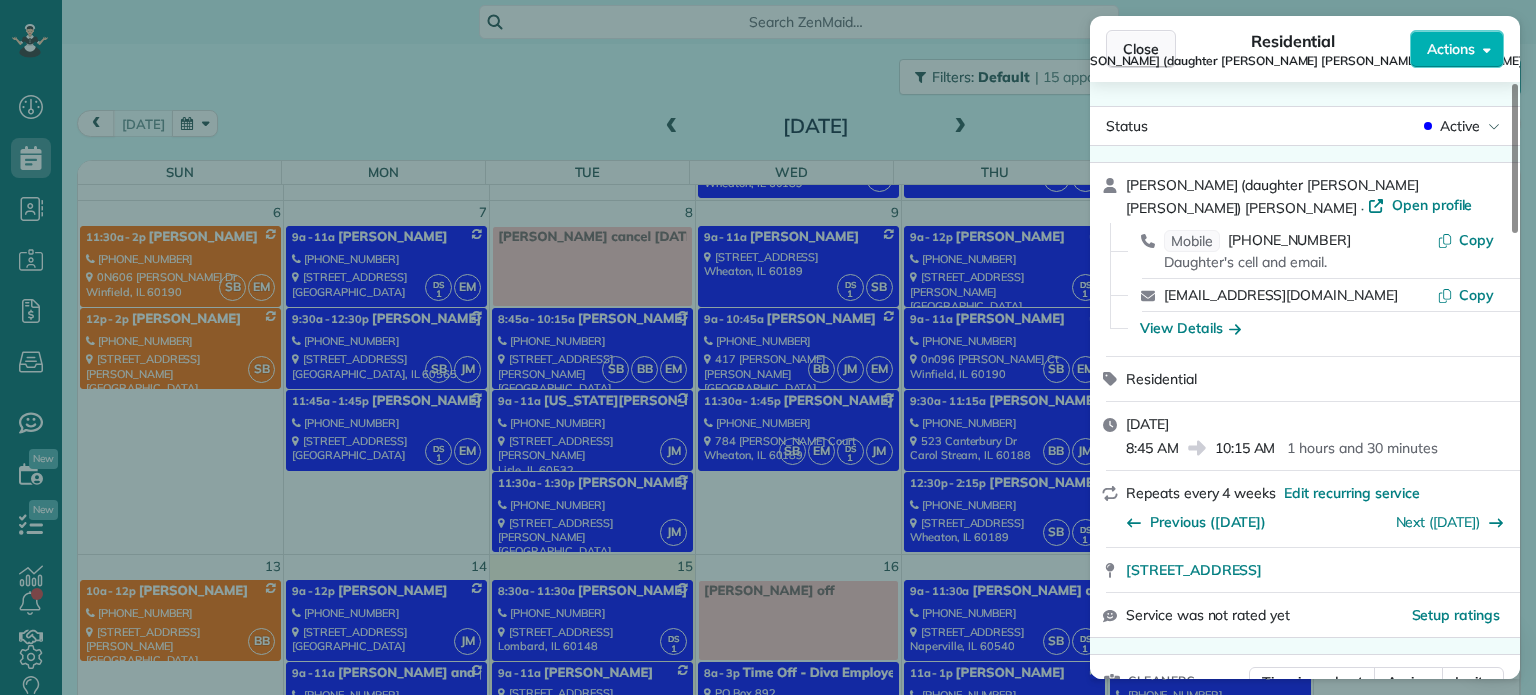 click on "Close" at bounding box center (1141, 49) 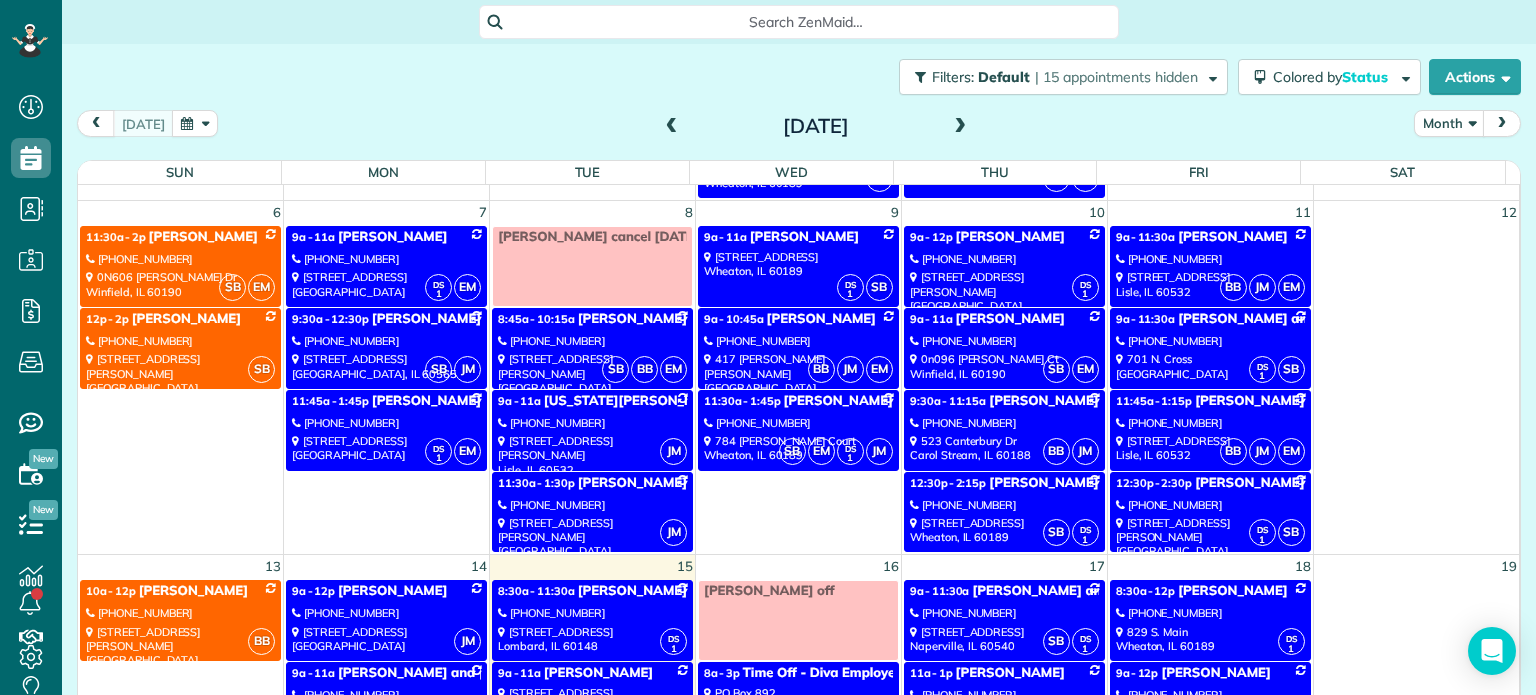 click at bounding box center (960, 127) 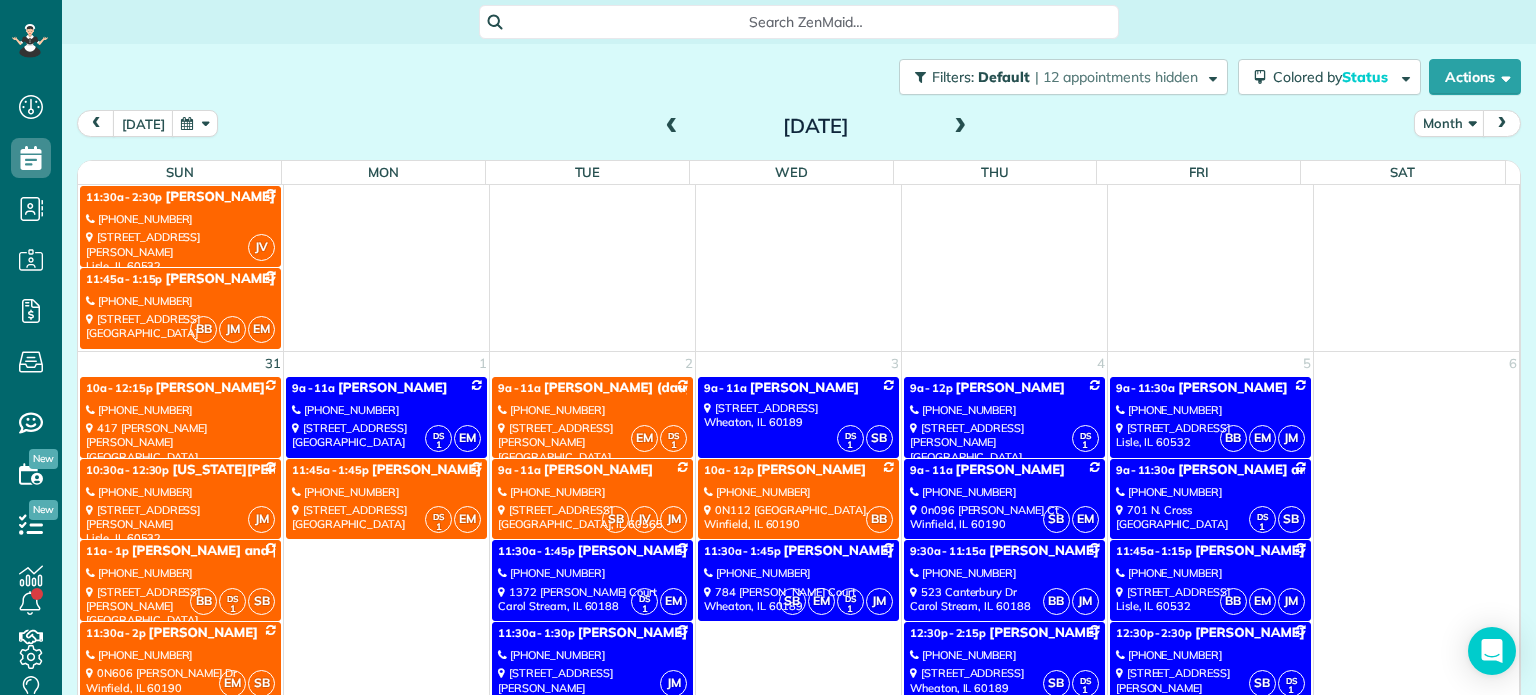 scroll, scrollTop: 2310, scrollLeft: 0, axis: vertical 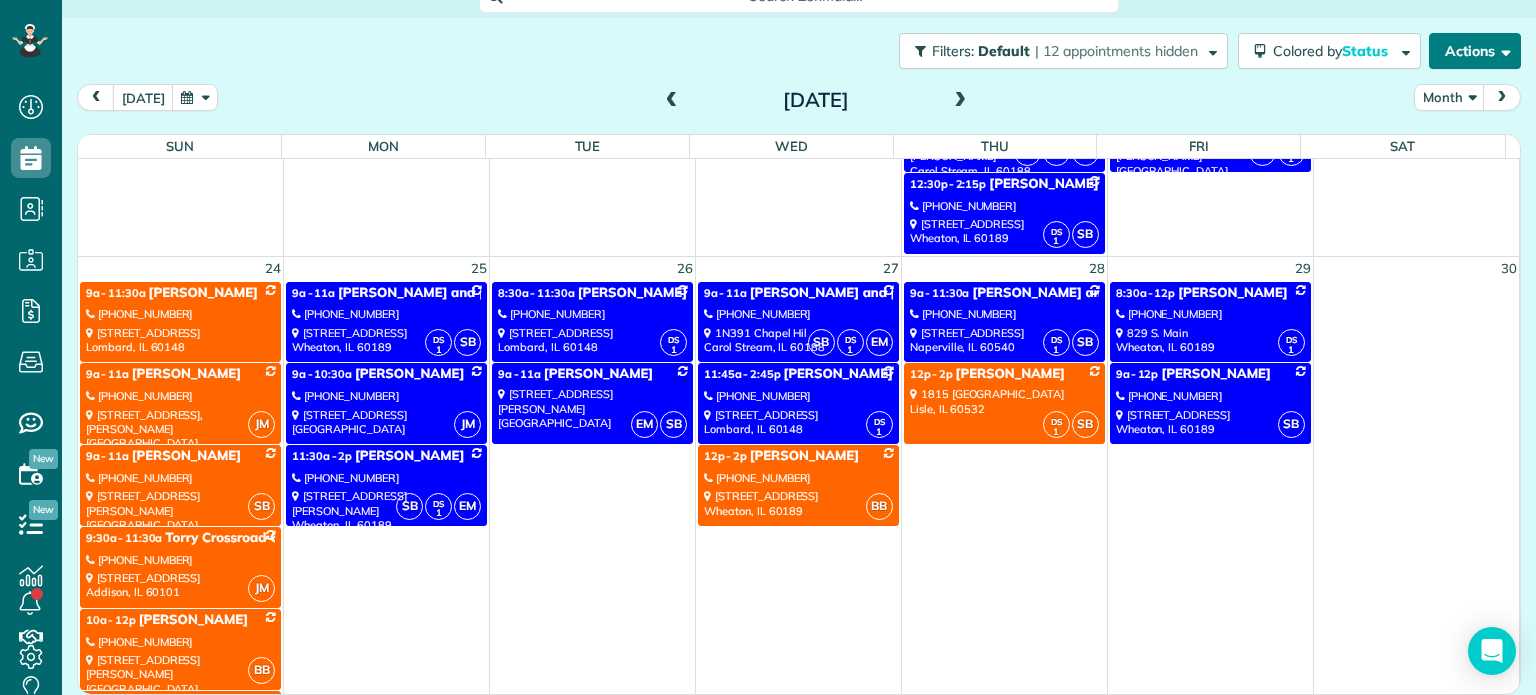 click on "Actions" at bounding box center [1475, 51] 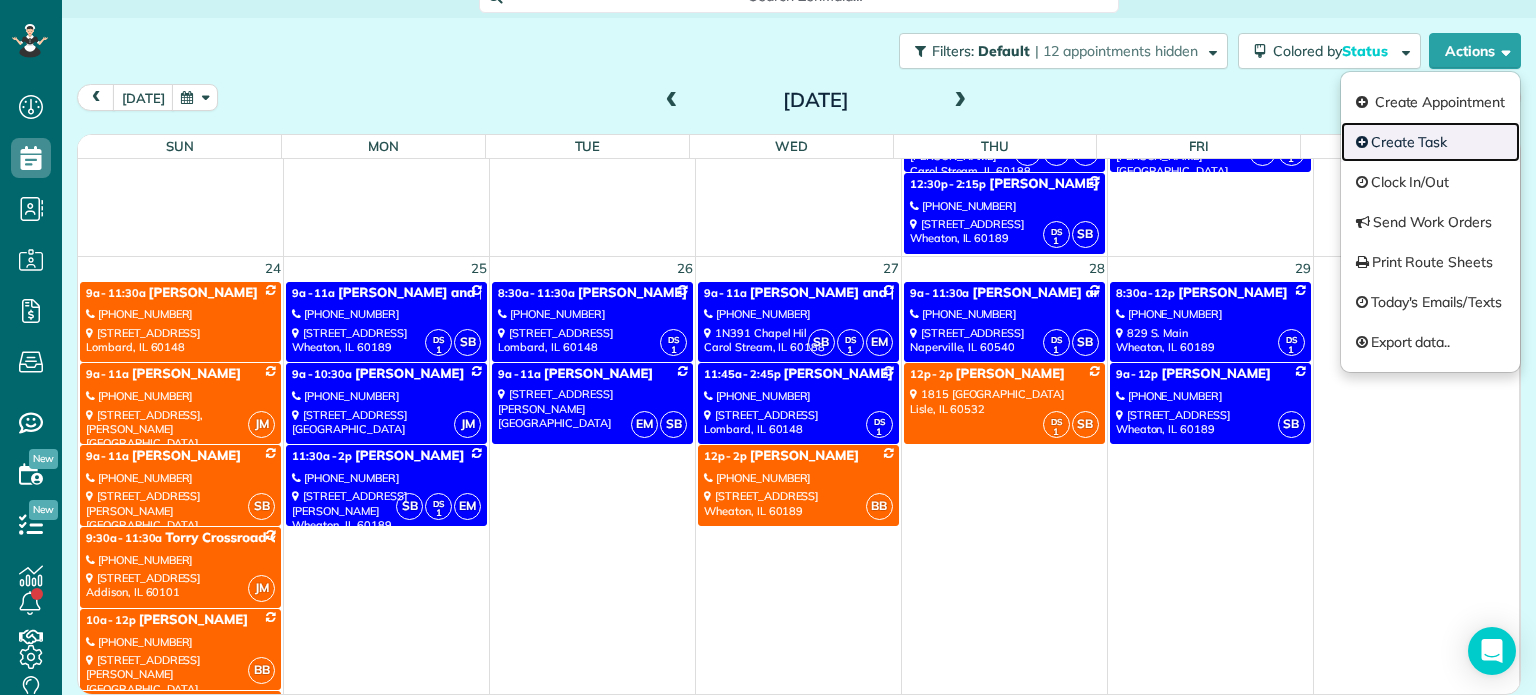 click on "Create Task" at bounding box center (1430, 142) 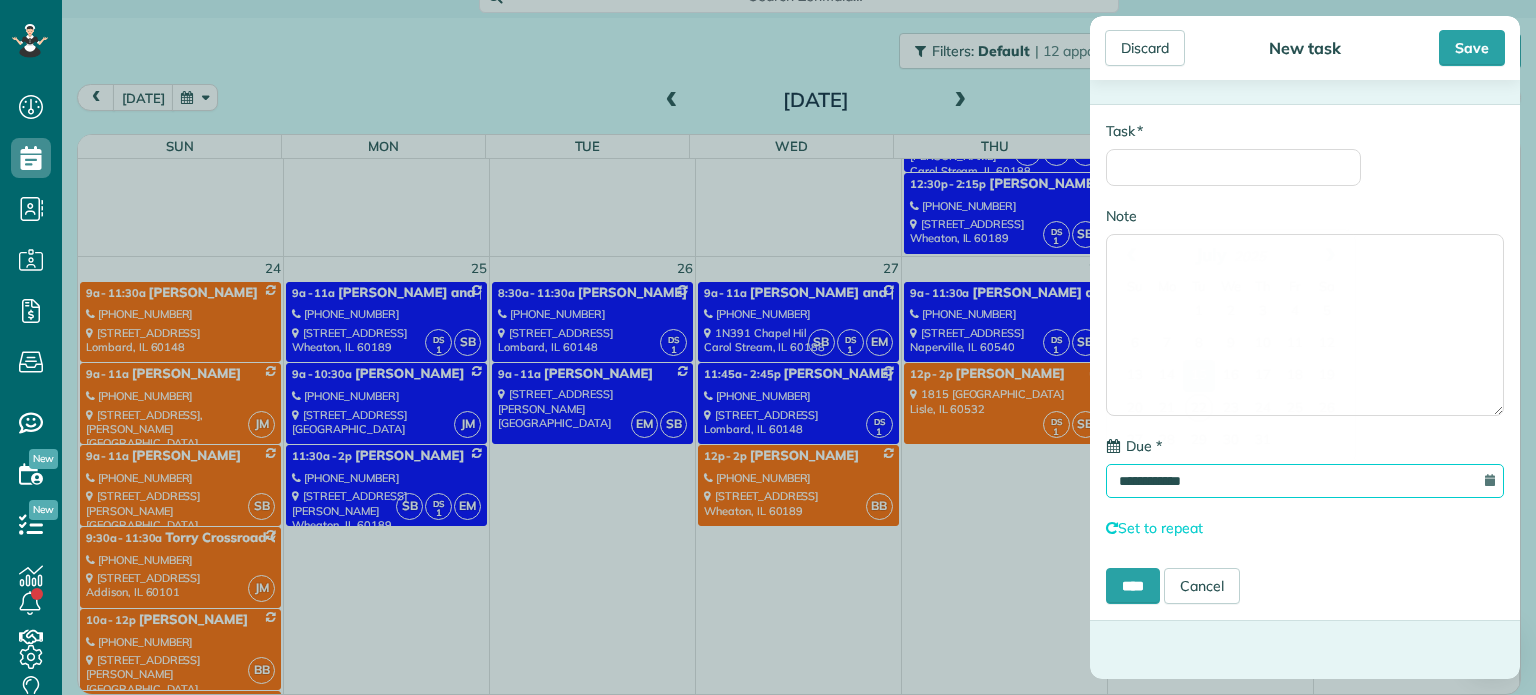 click on "**********" at bounding box center [1305, 481] 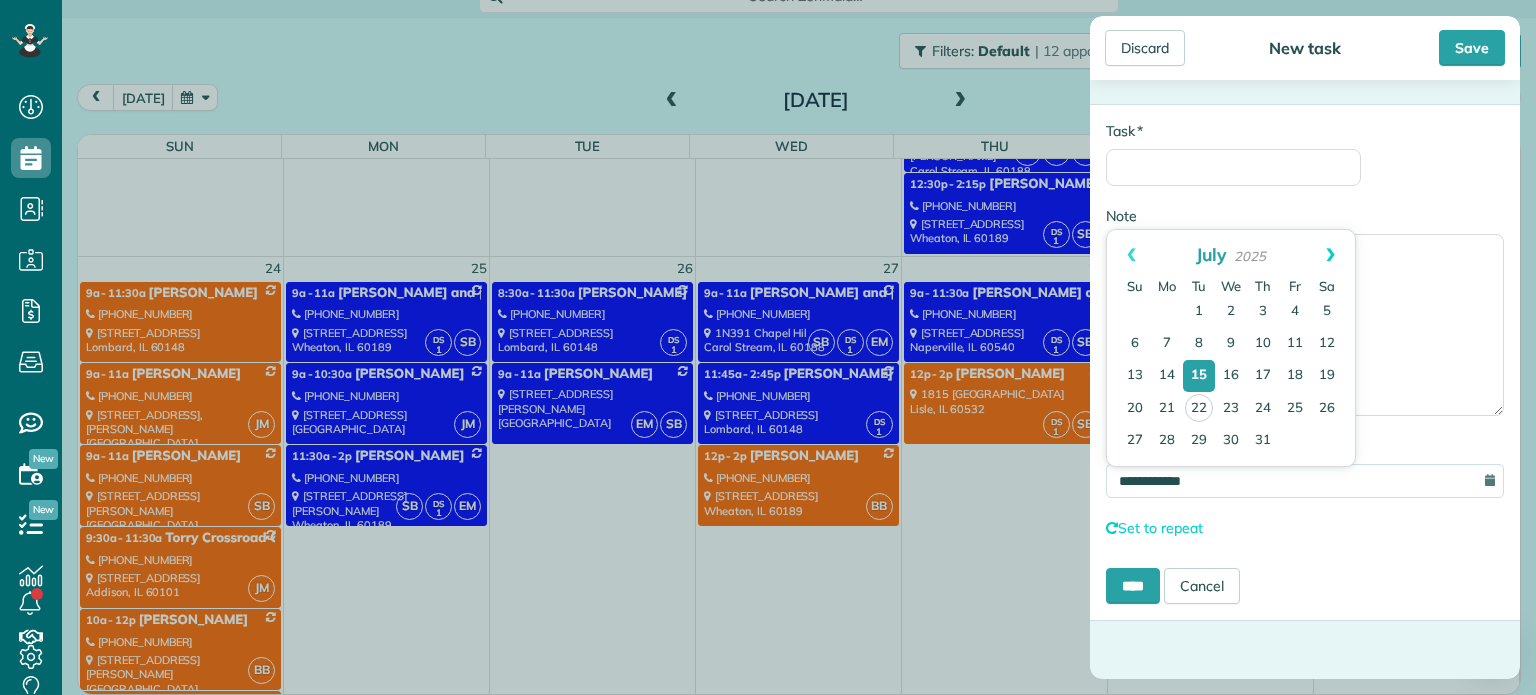 click on "Next" at bounding box center [1330, 255] 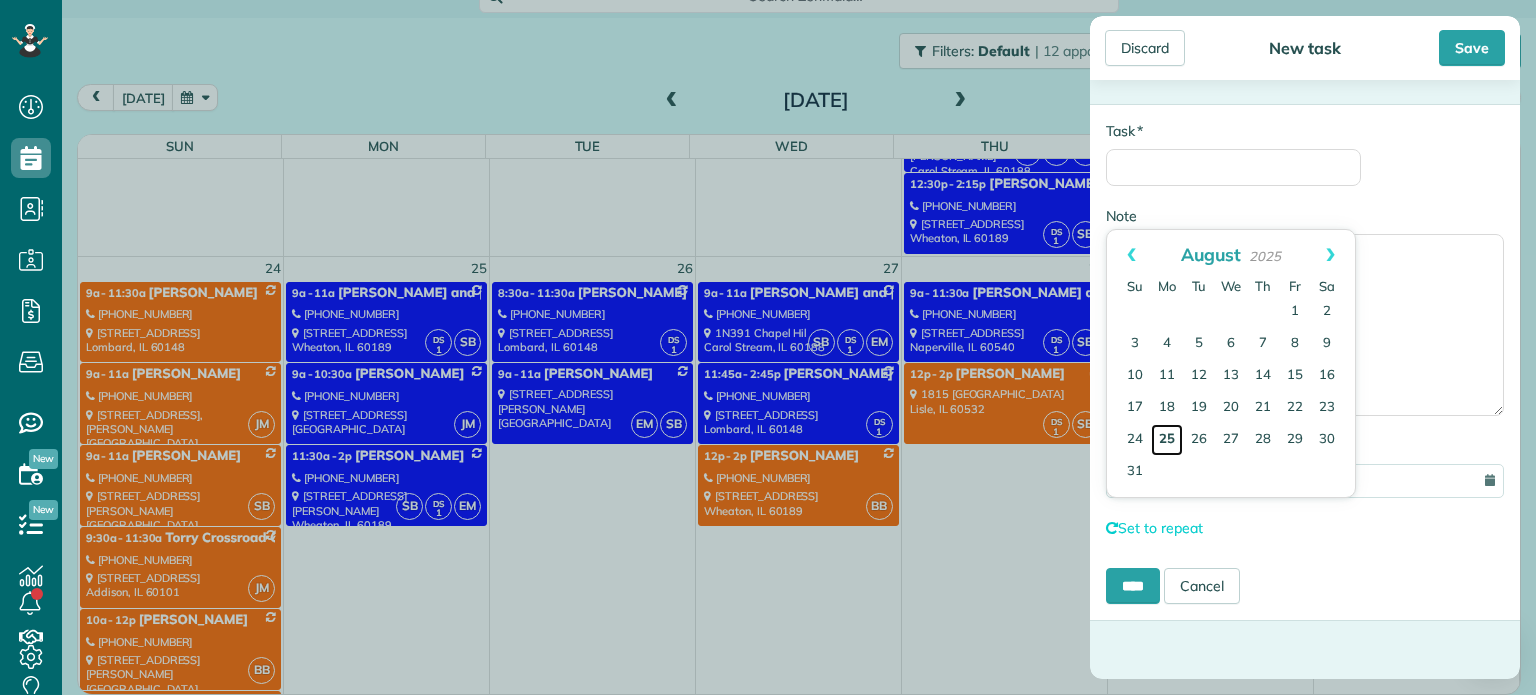 click on "25" at bounding box center (1167, 440) 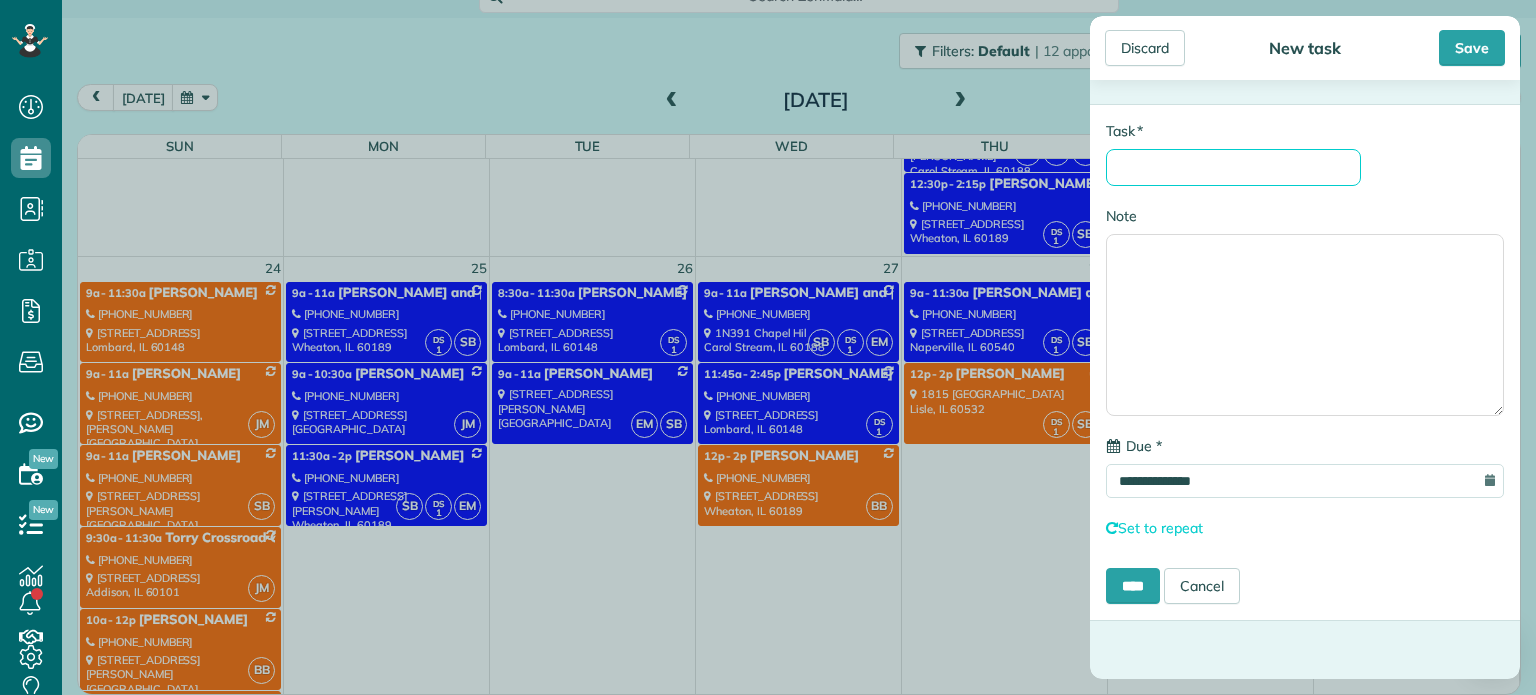 click on "*  Task" at bounding box center [1233, 167] 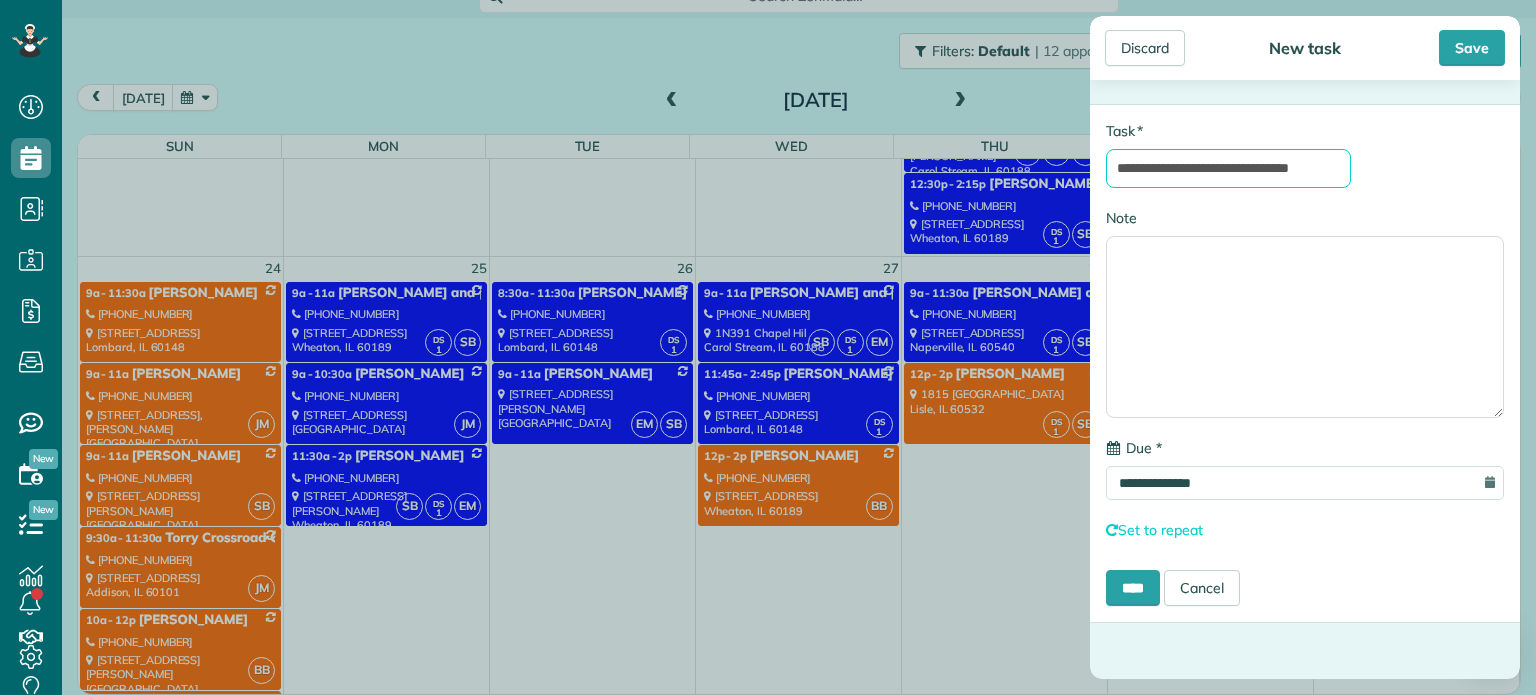 scroll, scrollTop: 0, scrollLeft: 10, axis: horizontal 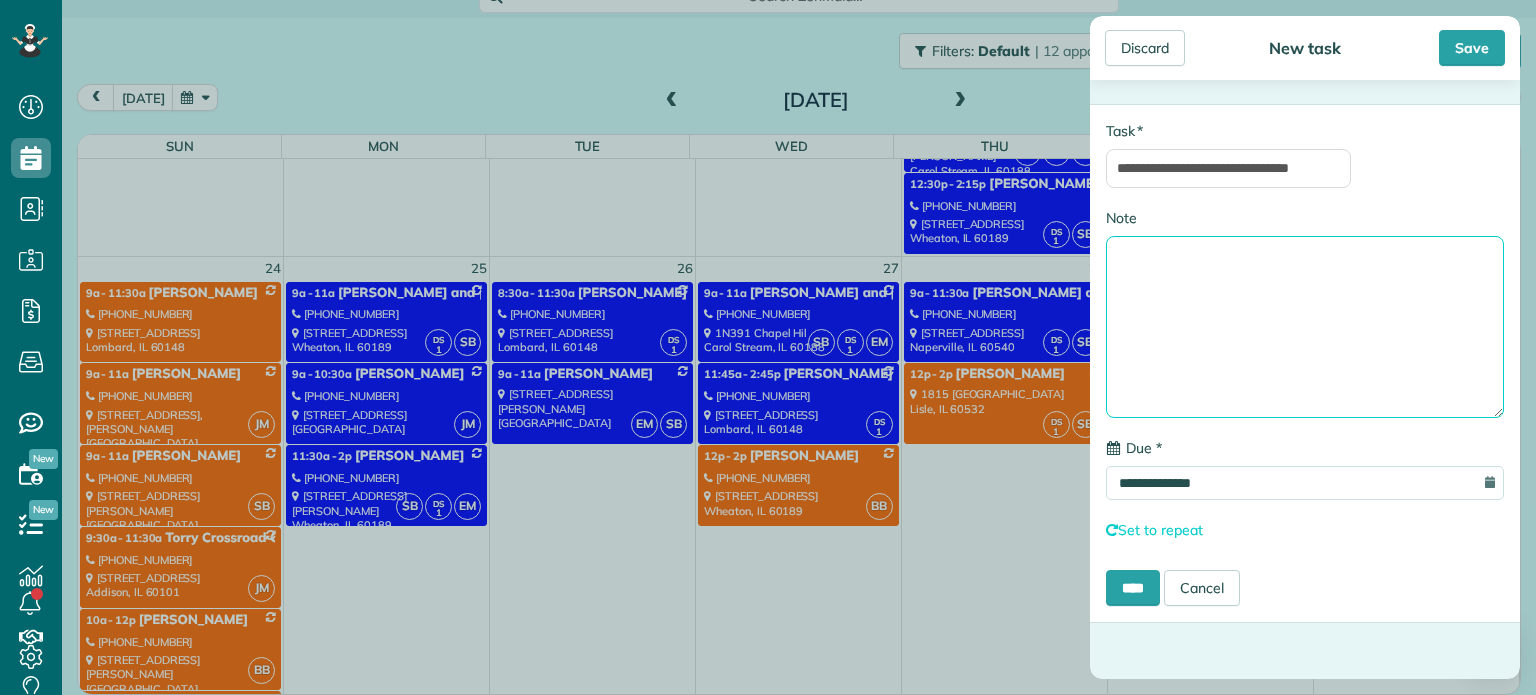 click on "Note" at bounding box center (1305, 327) 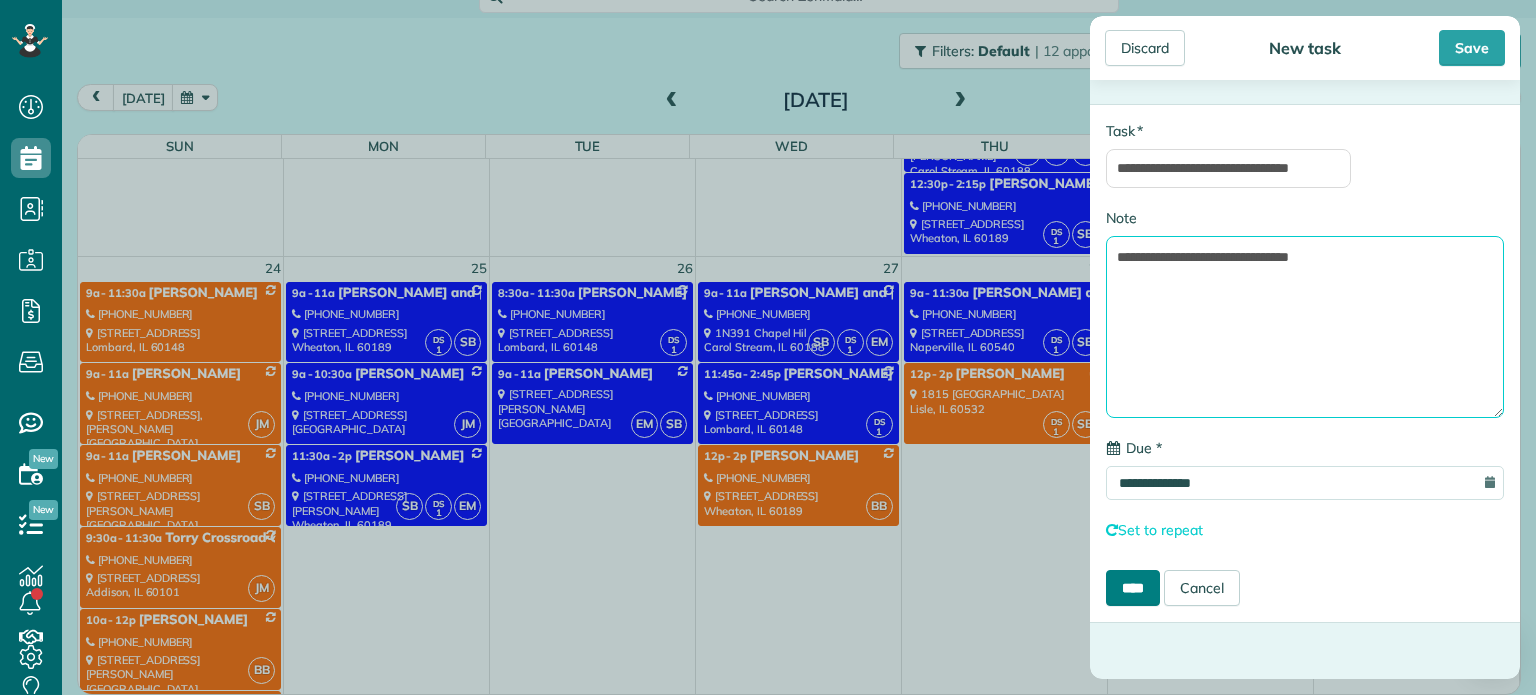 type on "**********" 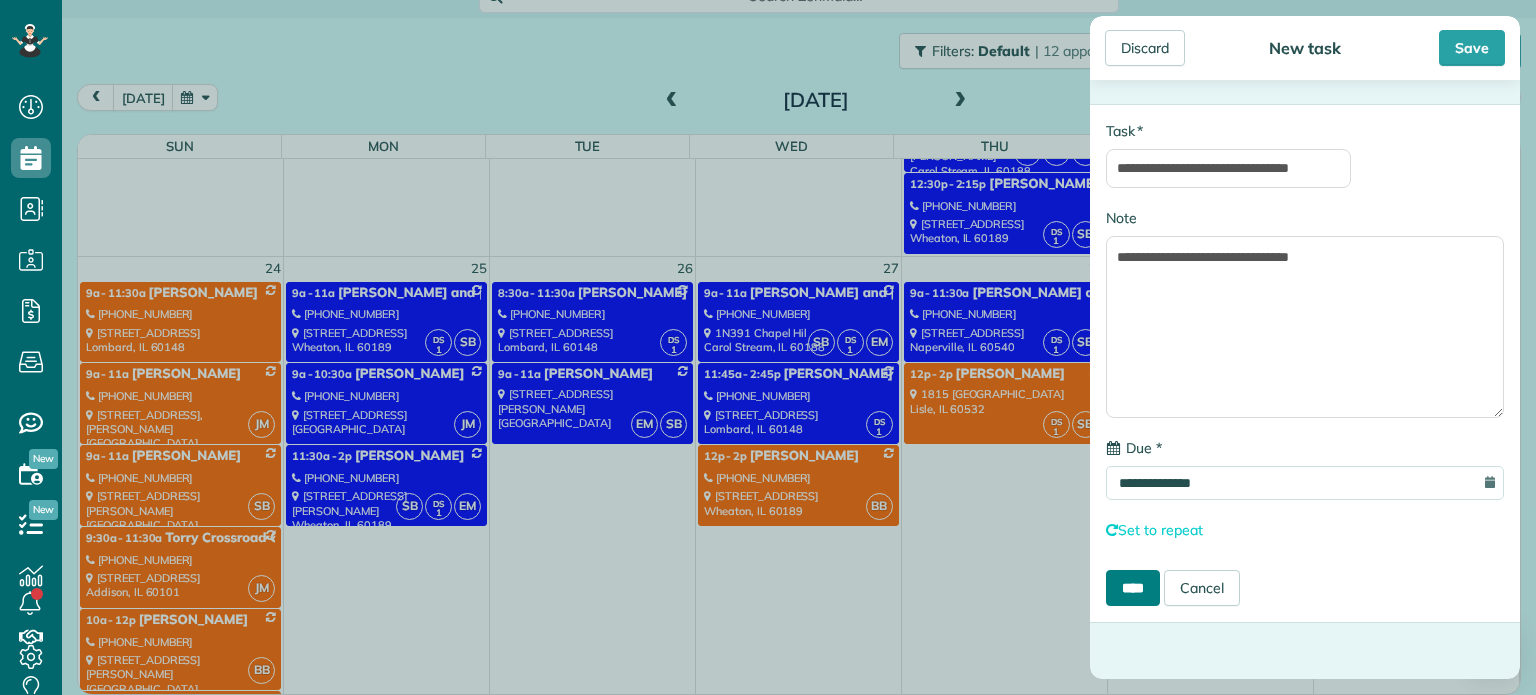 click on "****" at bounding box center (1133, 588) 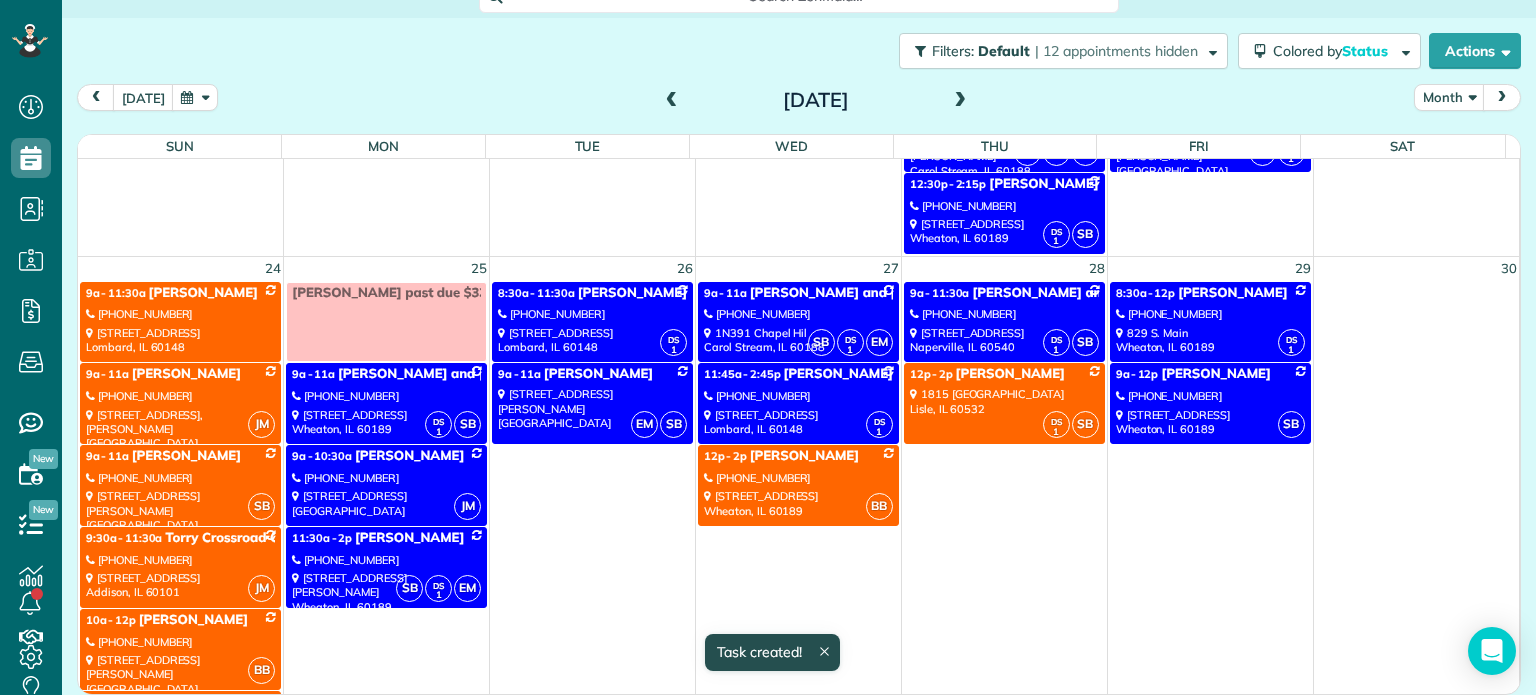 scroll, scrollTop: 24, scrollLeft: 0, axis: vertical 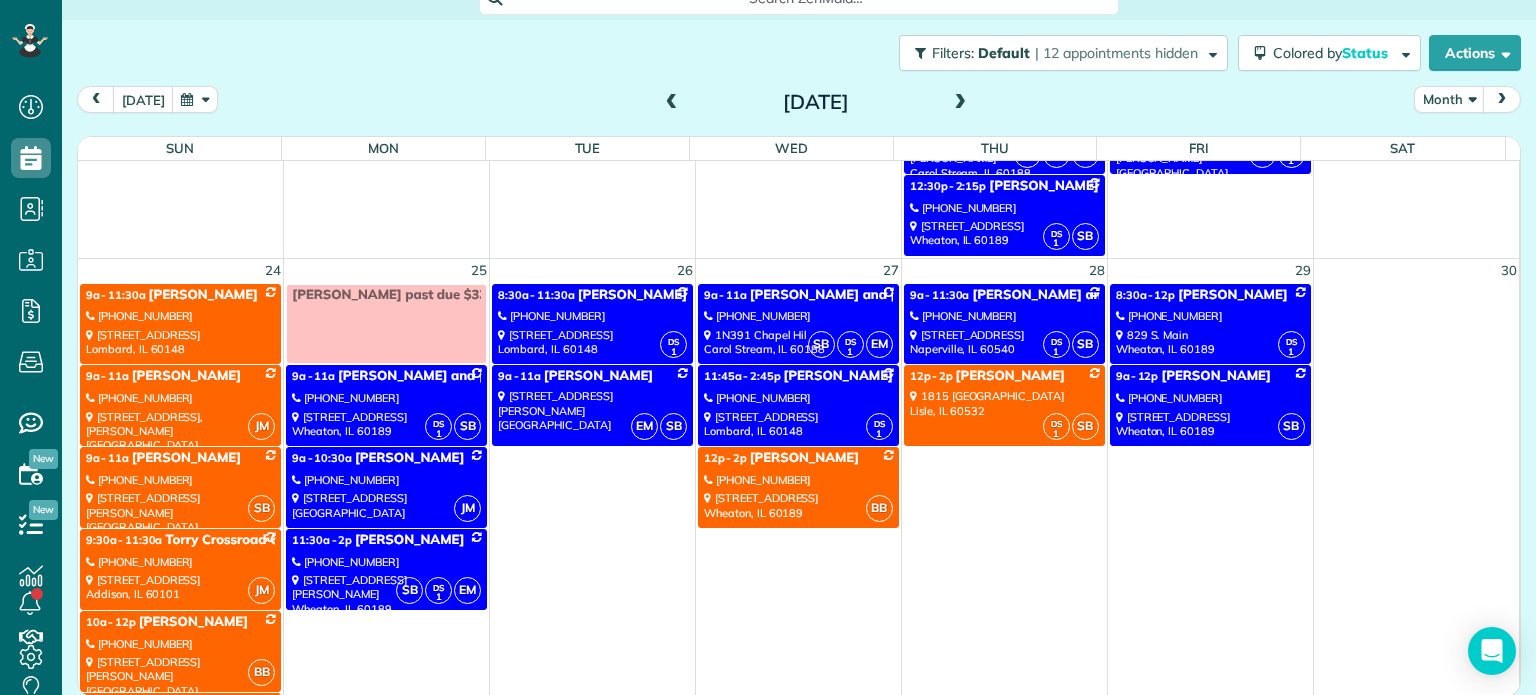 click at bounding box center [672, 103] 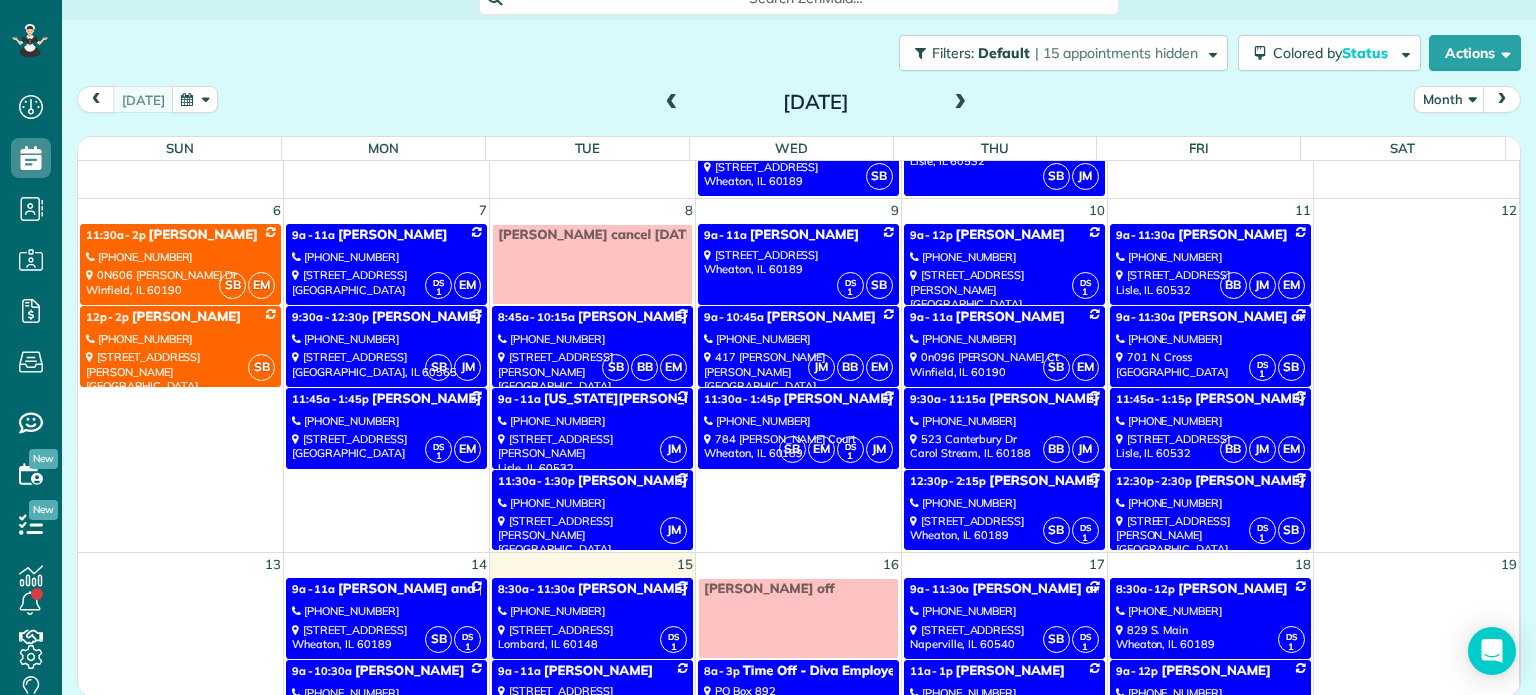 scroll, scrollTop: 420, scrollLeft: 0, axis: vertical 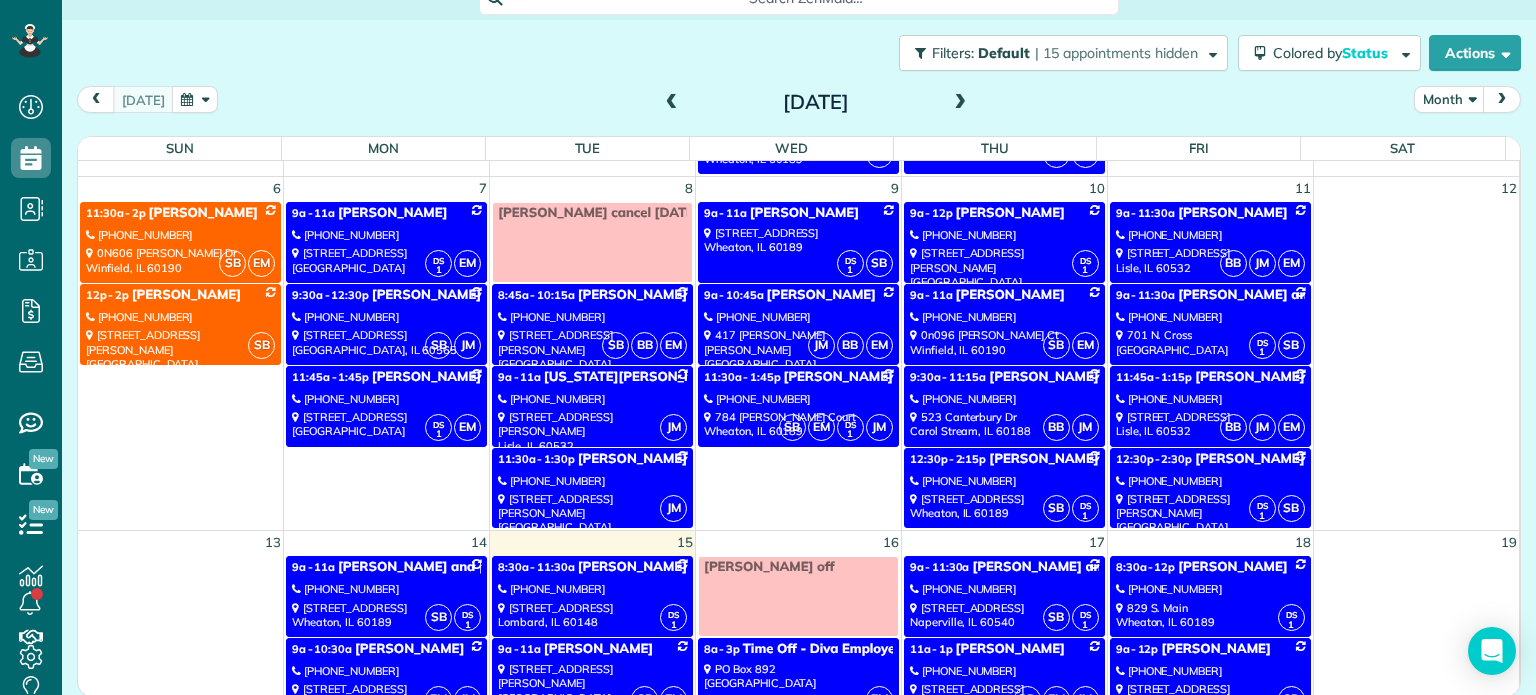 click on "[PHONE_NUMBER]" at bounding box center (592, 317) 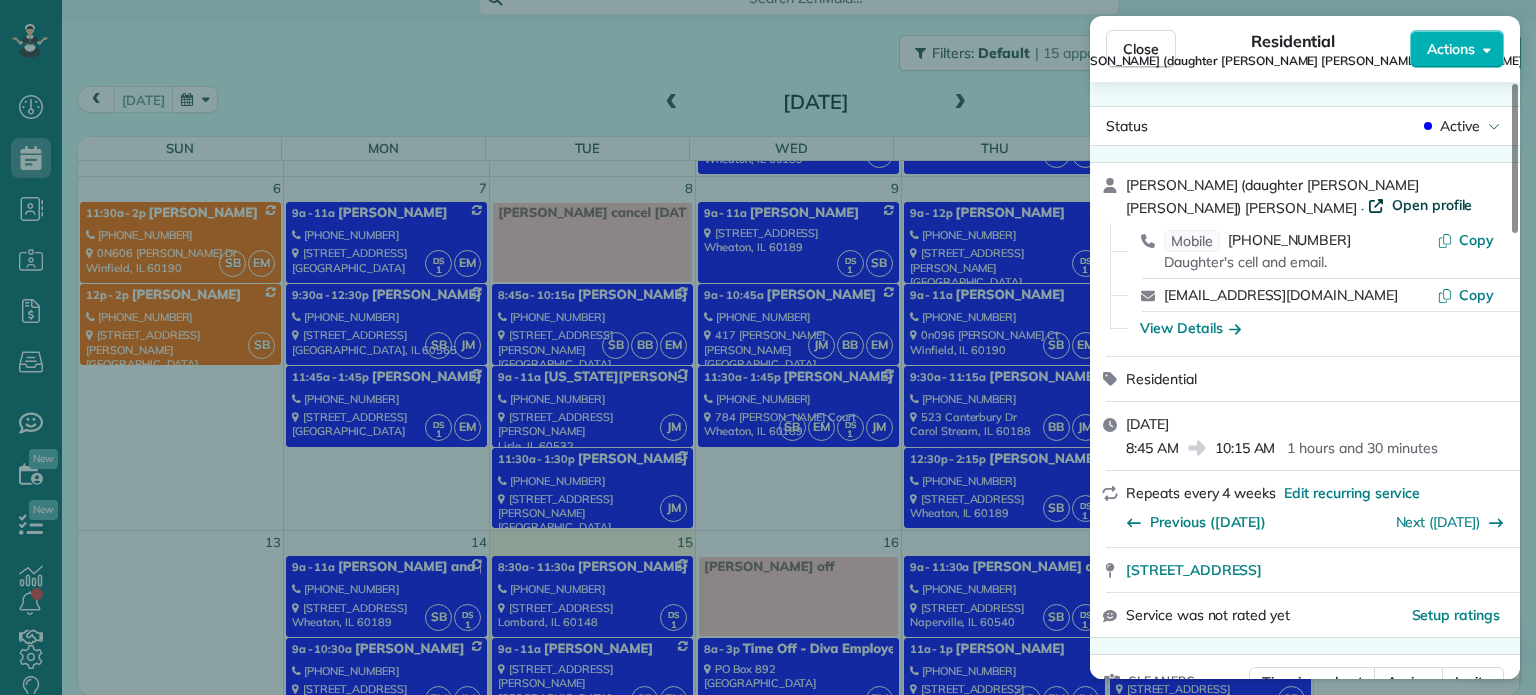 click on "Open profile" at bounding box center (1432, 205) 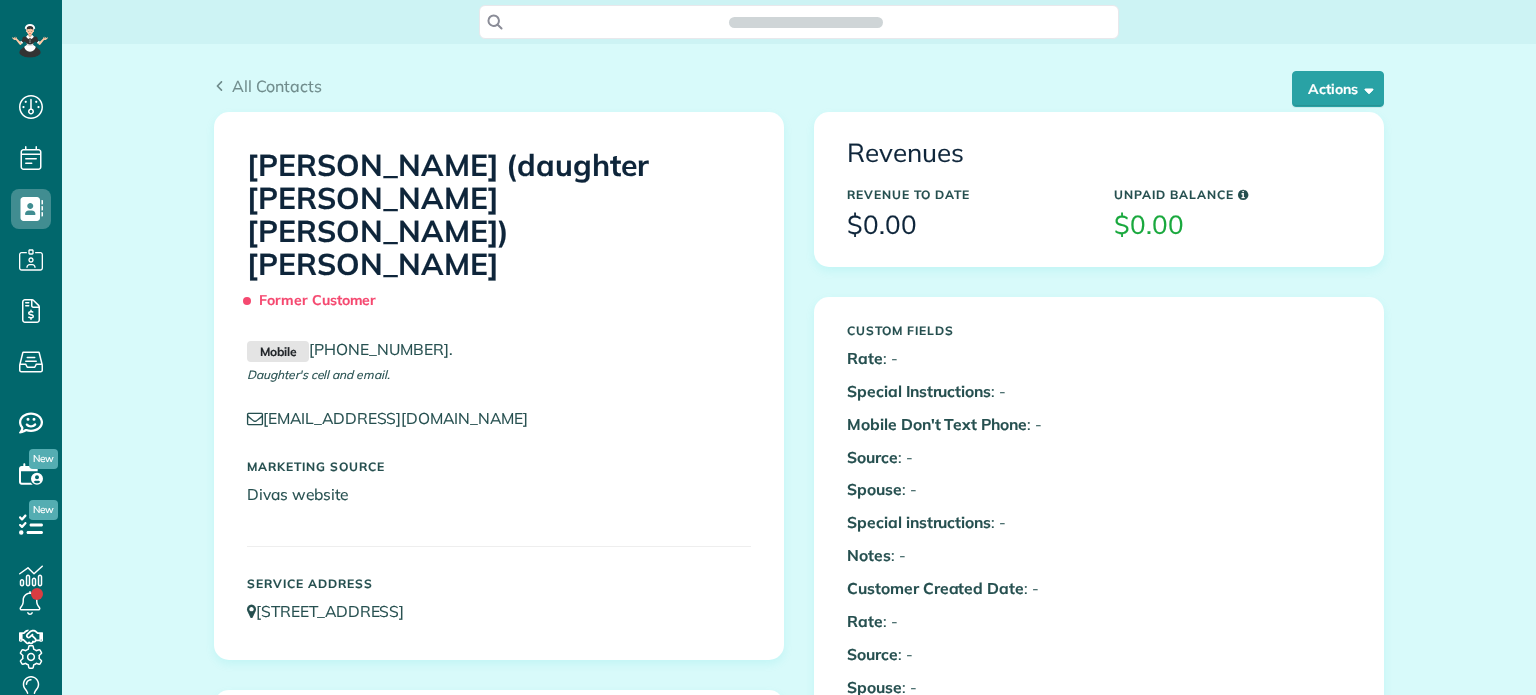 scroll, scrollTop: 0, scrollLeft: 0, axis: both 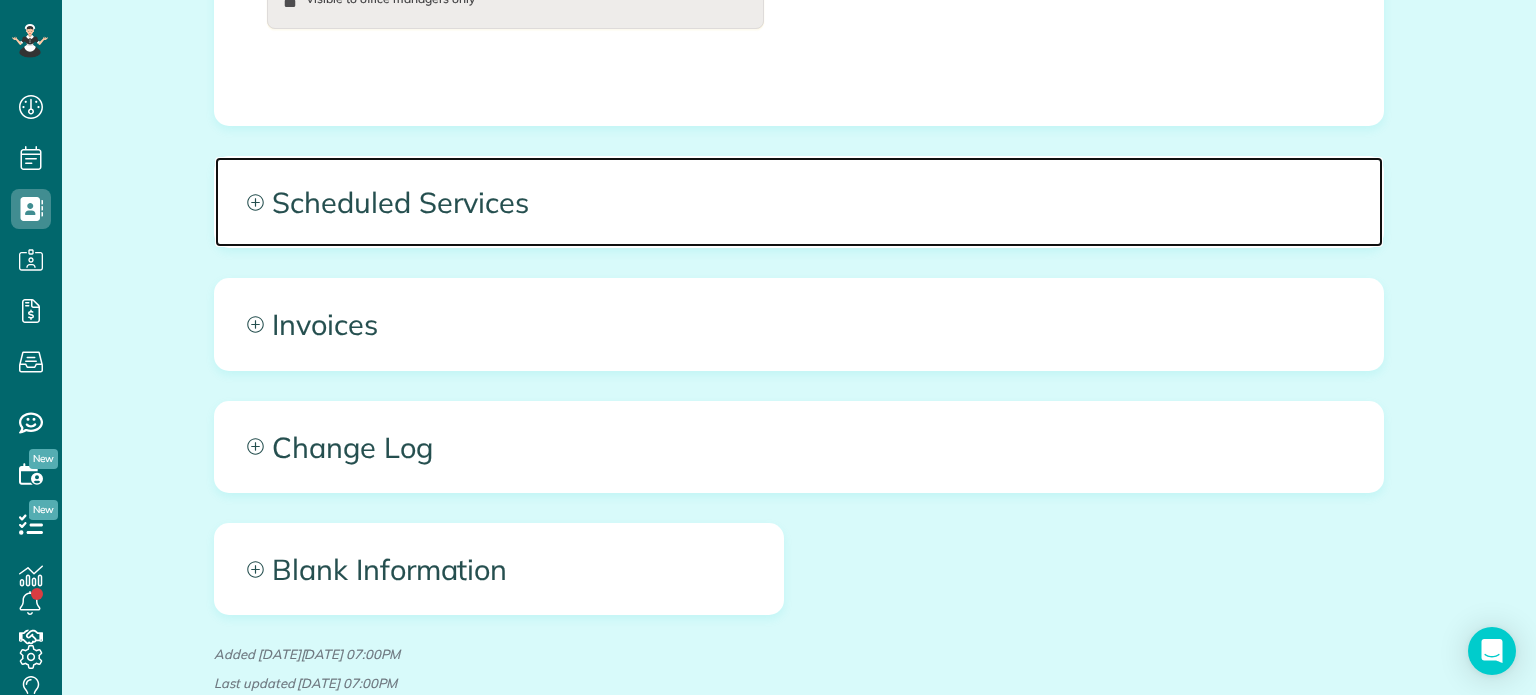 click 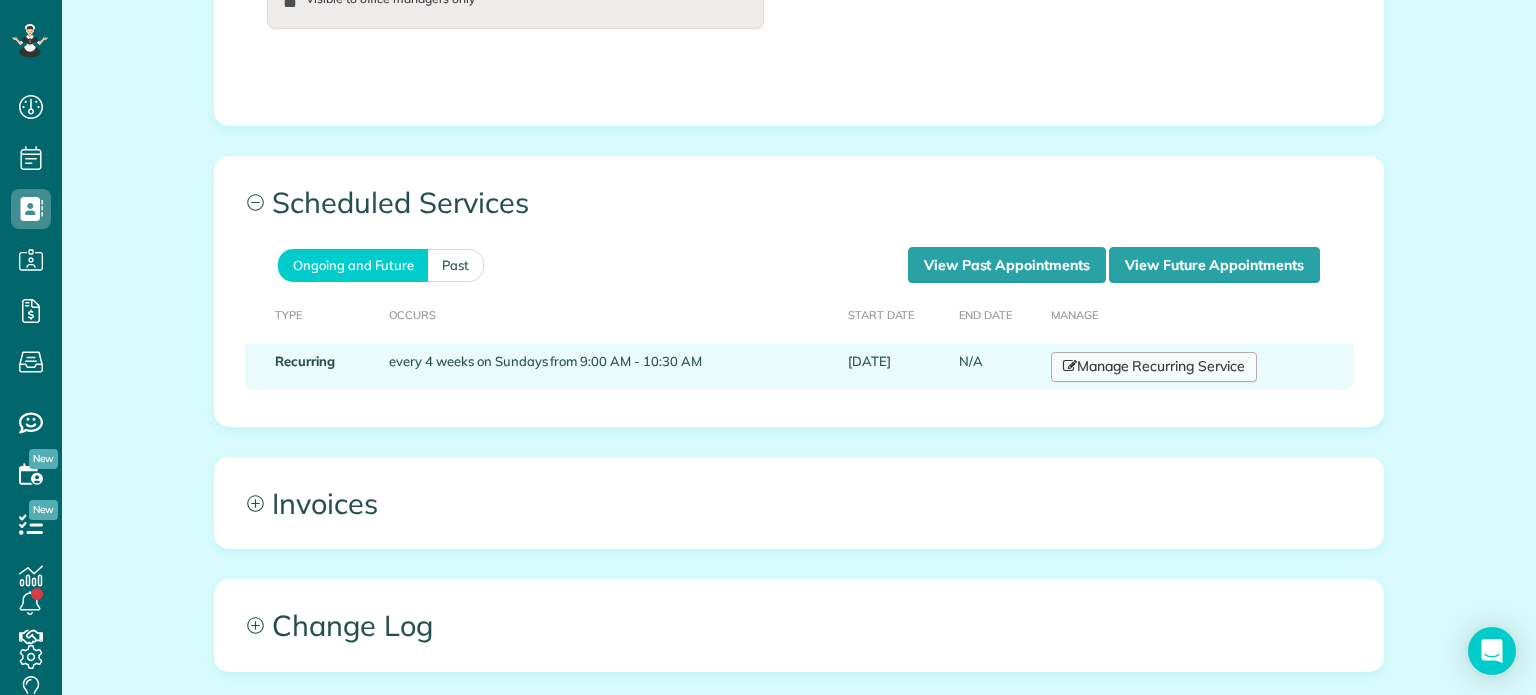 click on "Manage Recurring Service" at bounding box center [1154, 367] 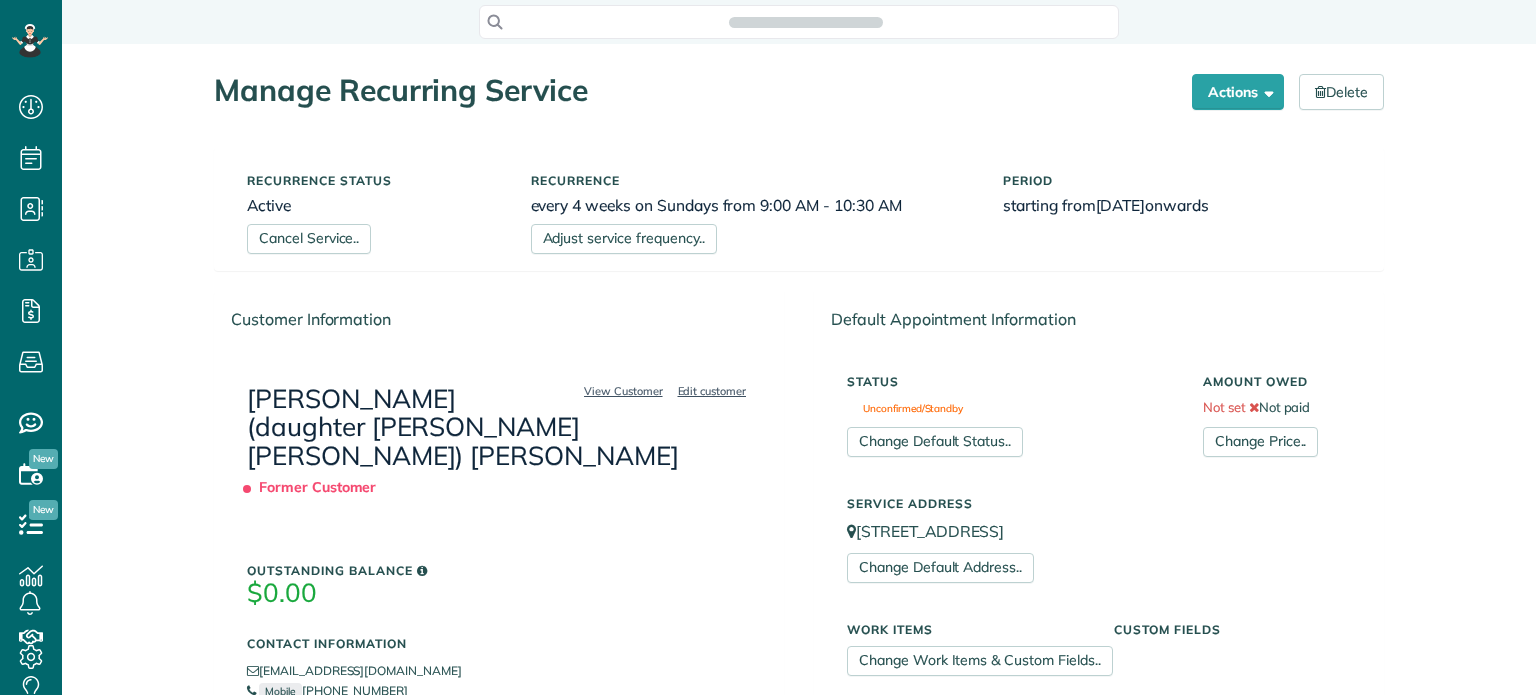 scroll, scrollTop: 0, scrollLeft: 0, axis: both 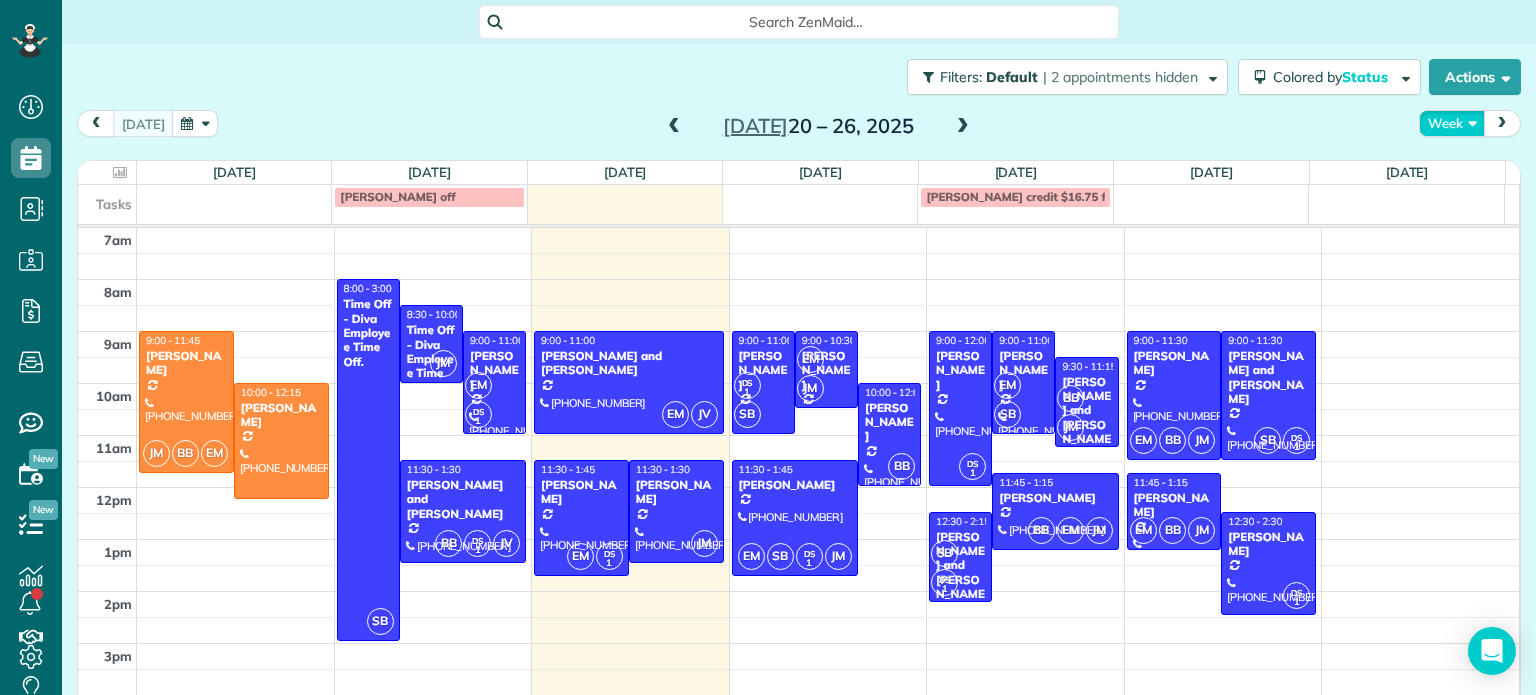 click on "Week" at bounding box center [1452, 123] 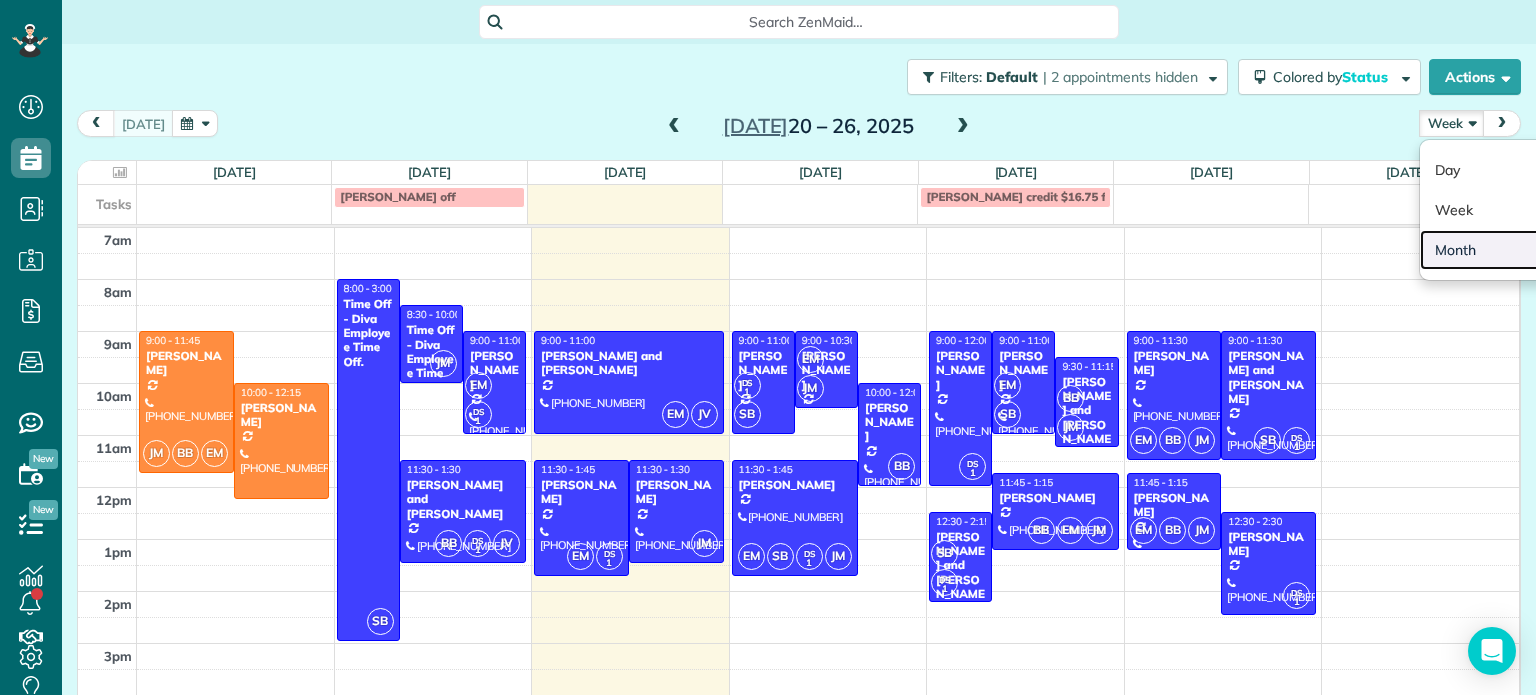 click on "Month" at bounding box center (1499, 250) 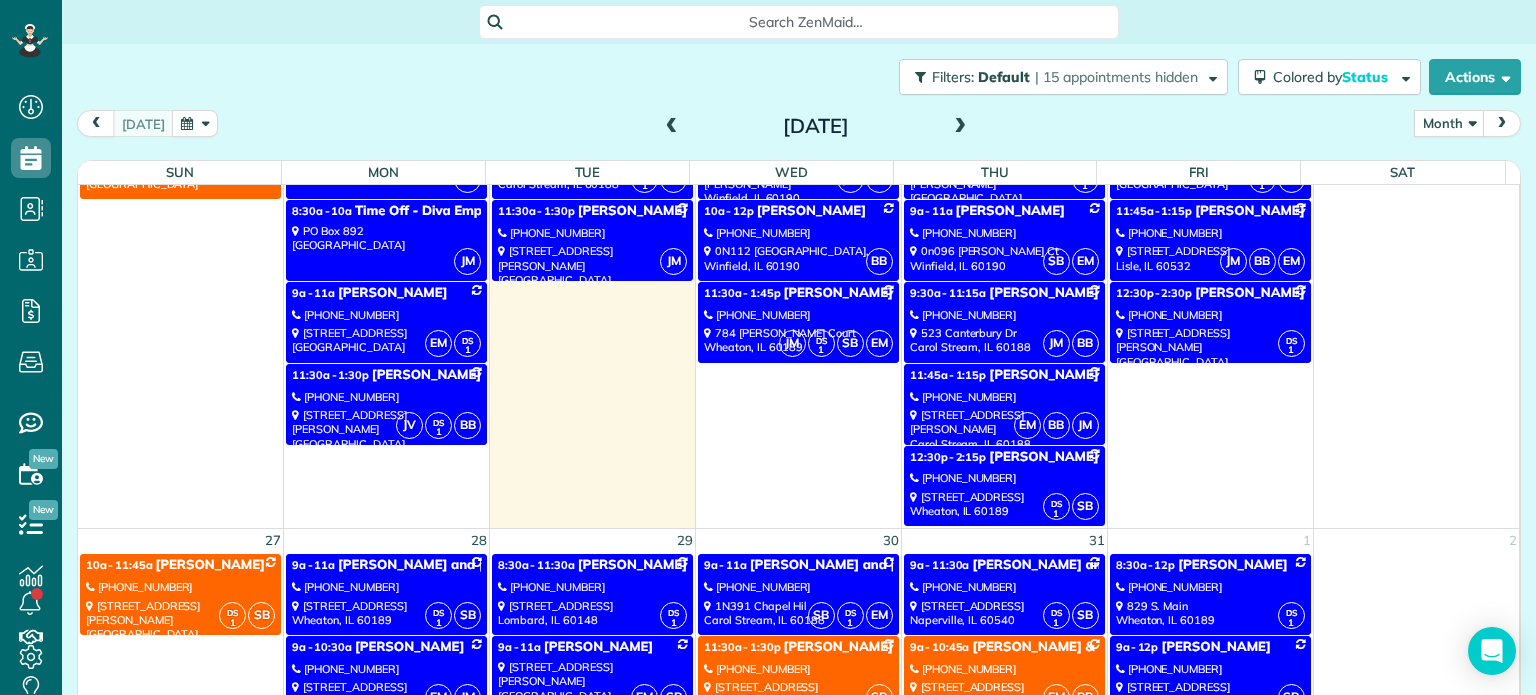 scroll, scrollTop: 1387, scrollLeft: 0, axis: vertical 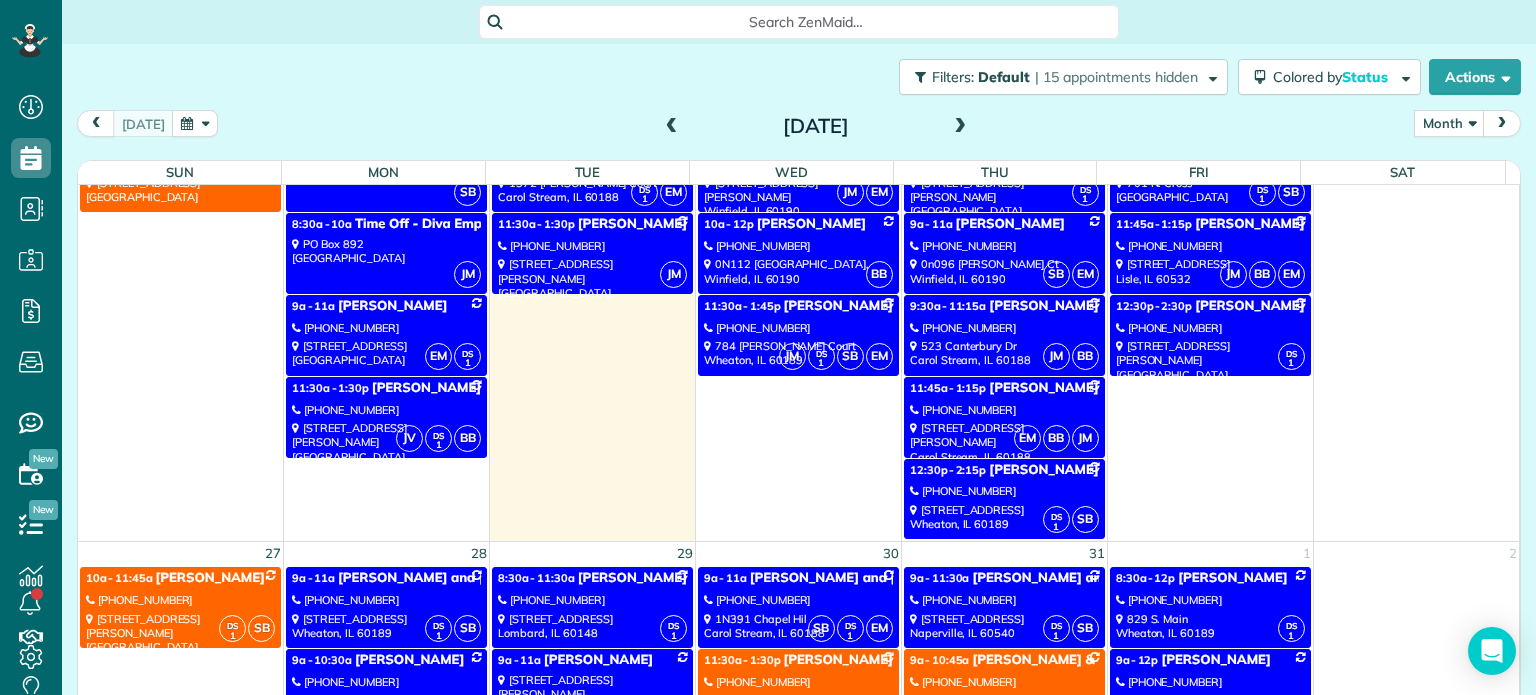 click at bounding box center [960, 127] 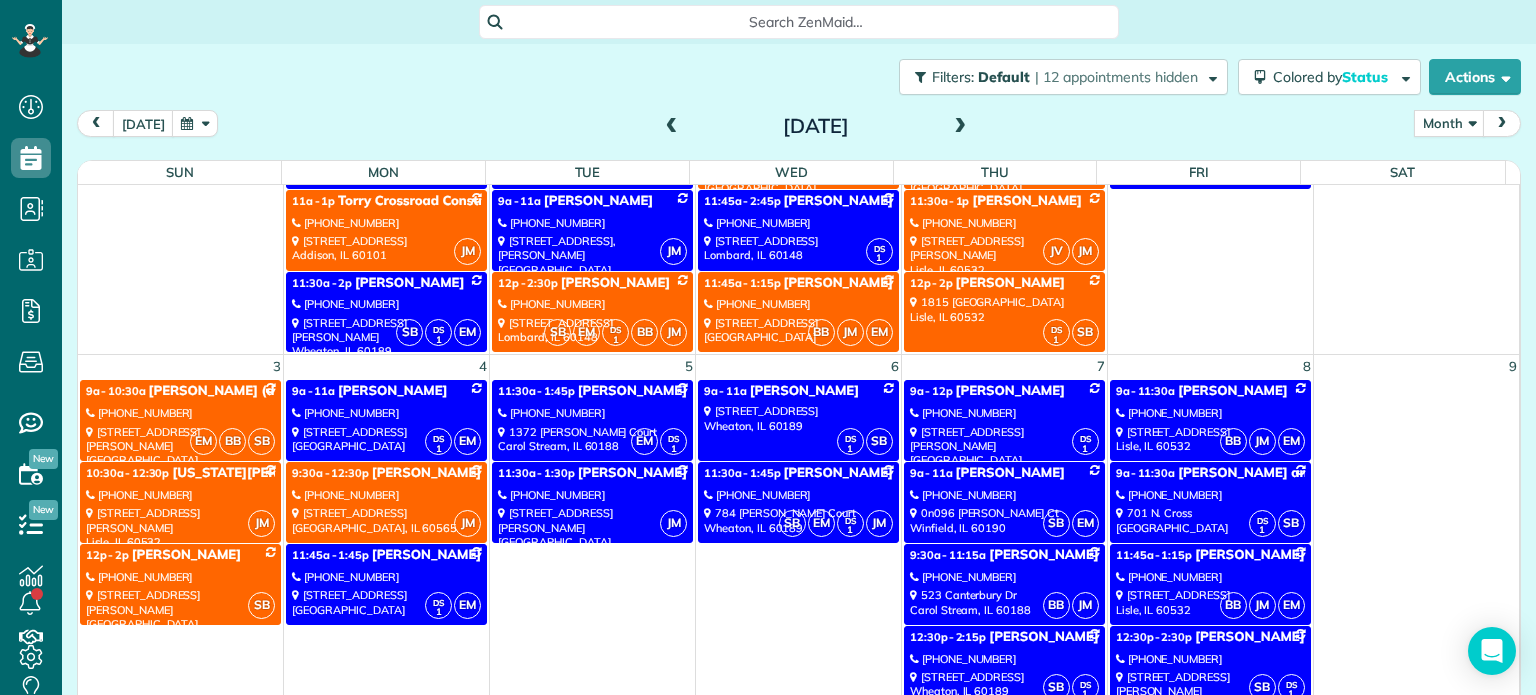 scroll, scrollTop: 187, scrollLeft: 0, axis: vertical 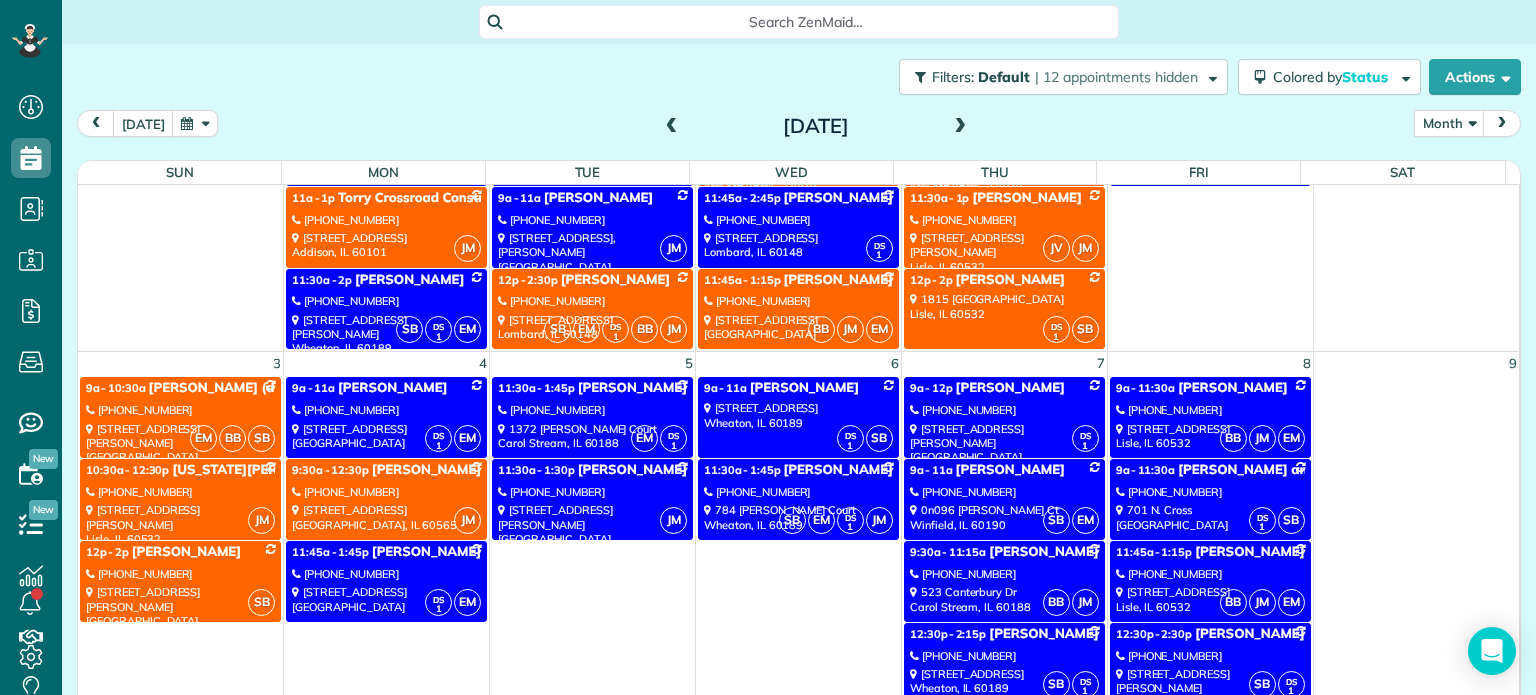 click on "EM BB SB 9a - 10:30a   Marjorie (daughter Mary Beth) McLain (630) 212-1729 453 Raintree Drive Glen Ellyn, IL 60137" at bounding box center (180, 417) 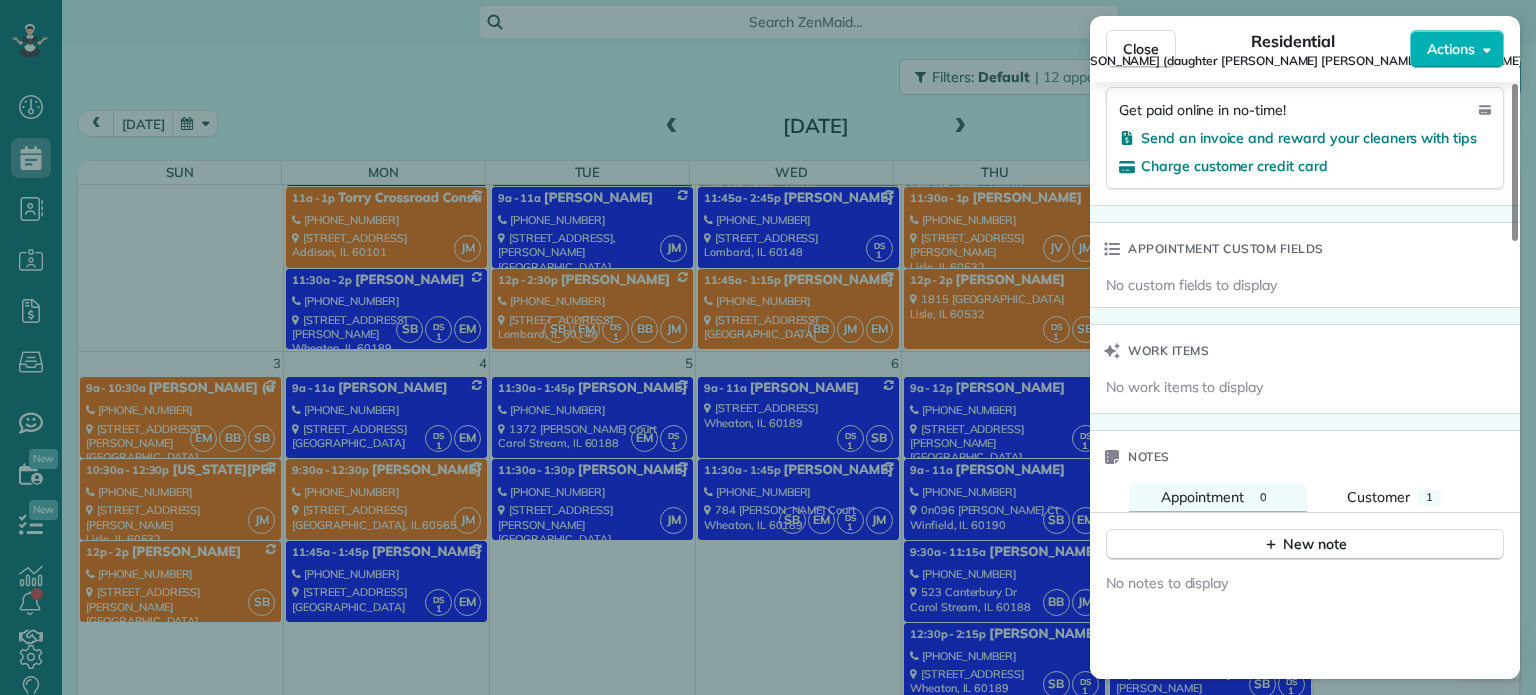 scroll, scrollTop: 1359, scrollLeft: 0, axis: vertical 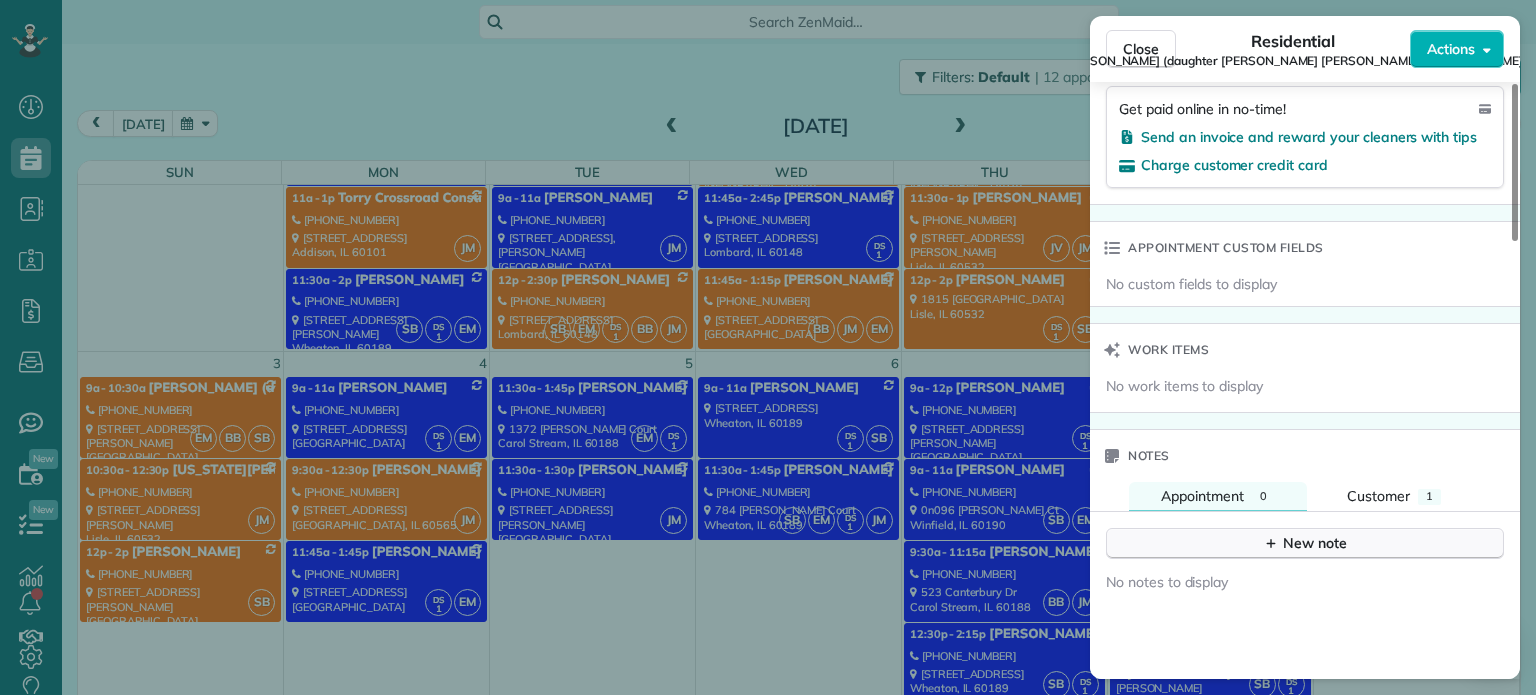 click on "New note" at bounding box center [1305, 543] 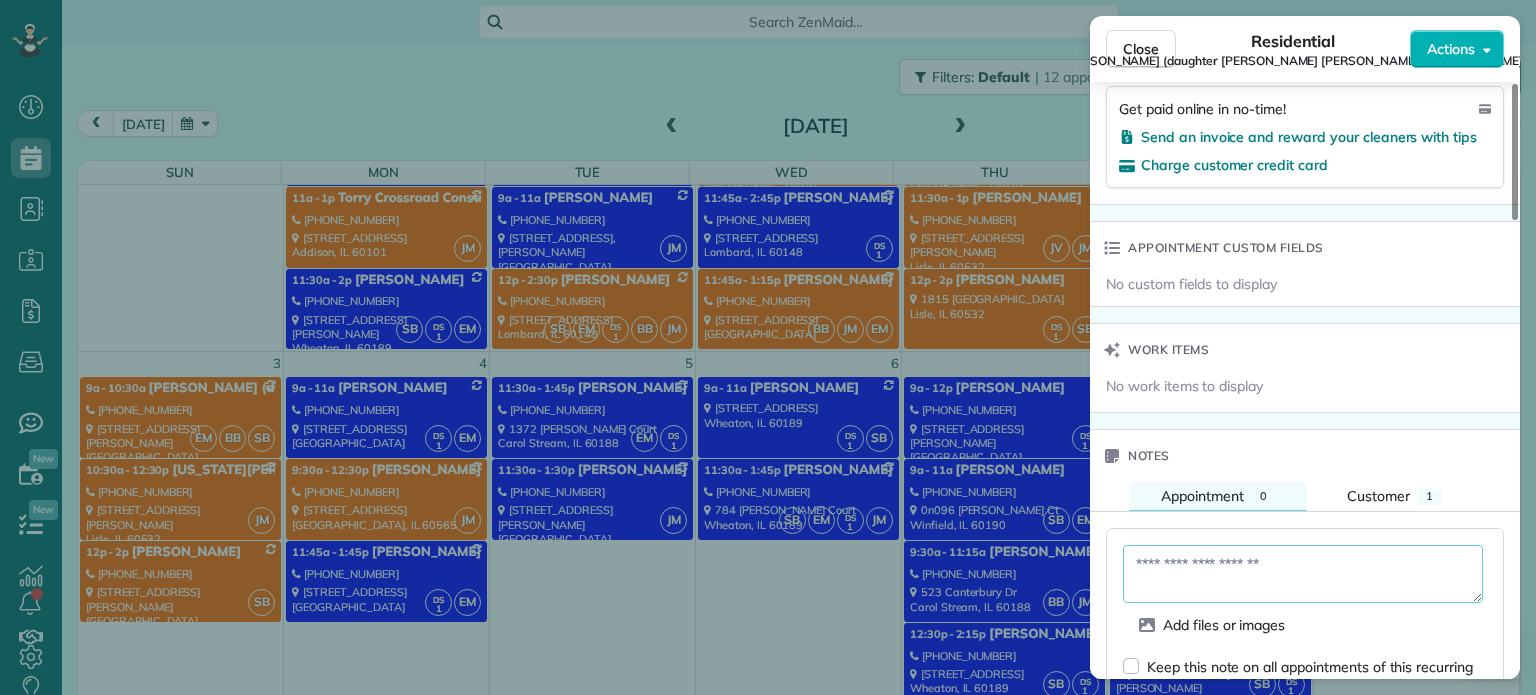 drag, startPoint x: 1295, startPoint y: 531, endPoint x: 1202, endPoint y: 543, distance: 93.770996 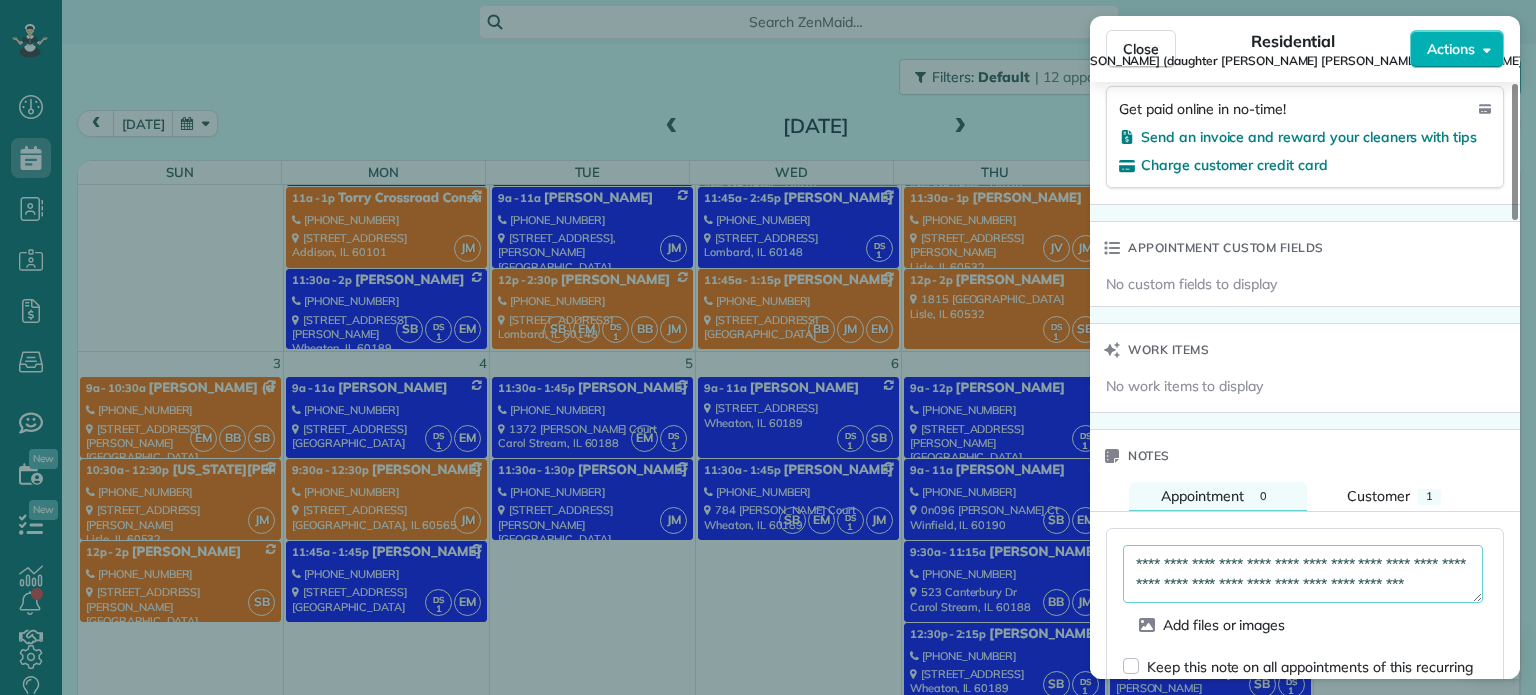 scroll, scrollTop: 10, scrollLeft: 0, axis: vertical 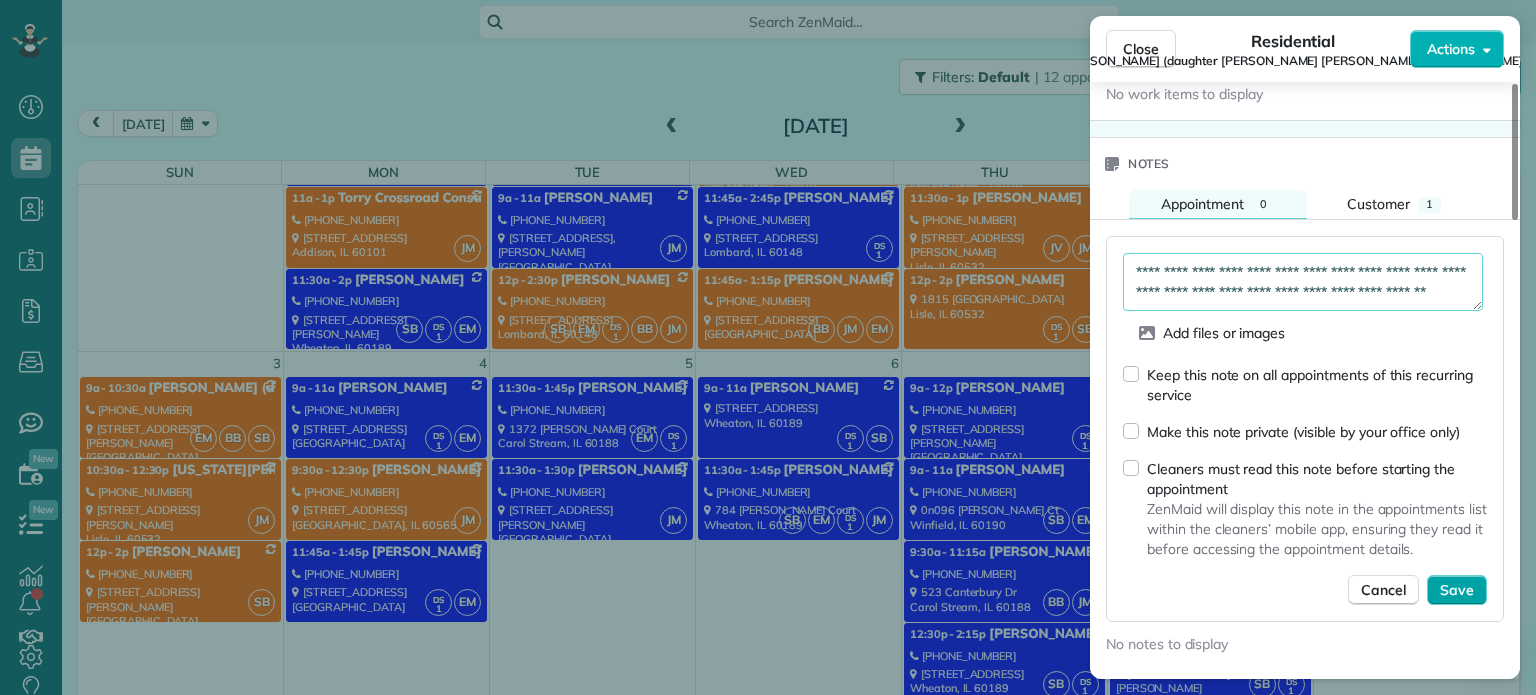 type on "**********" 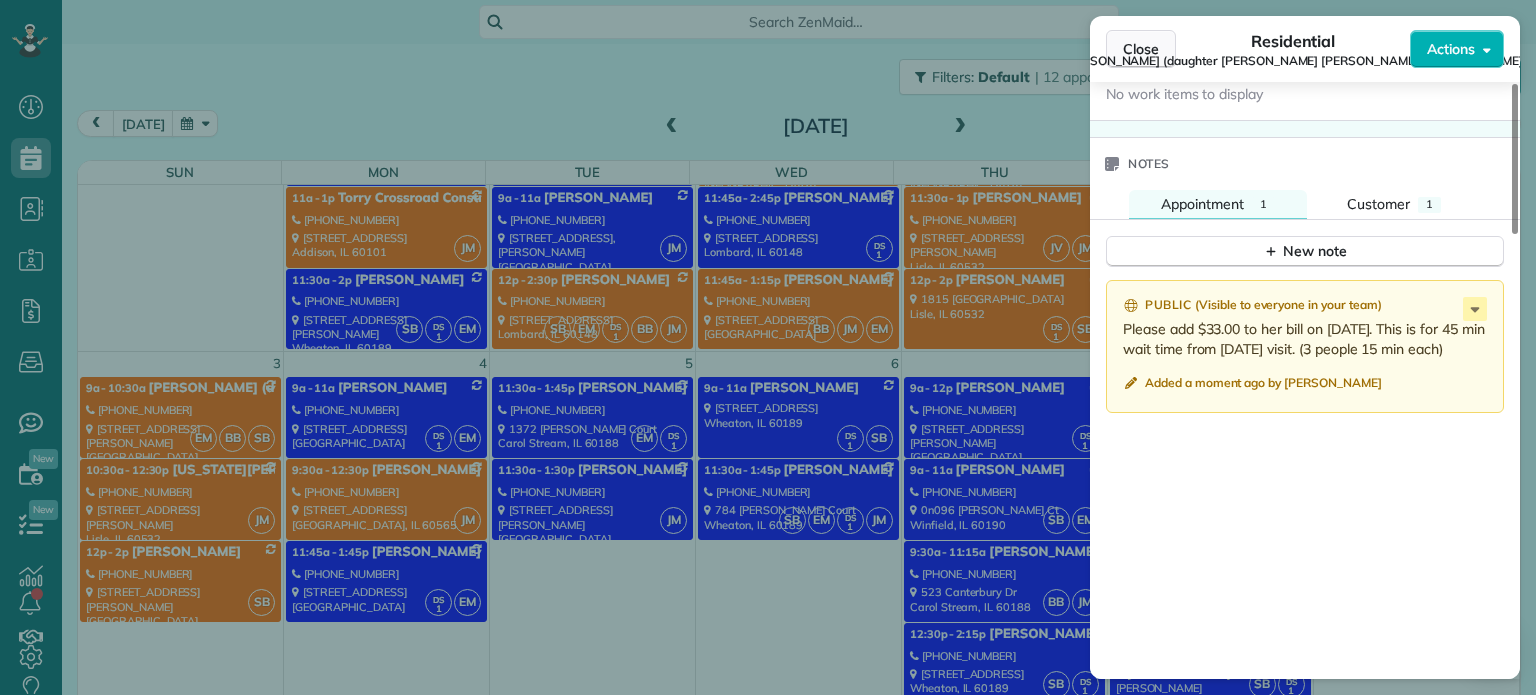 click on "Close" at bounding box center [1141, 49] 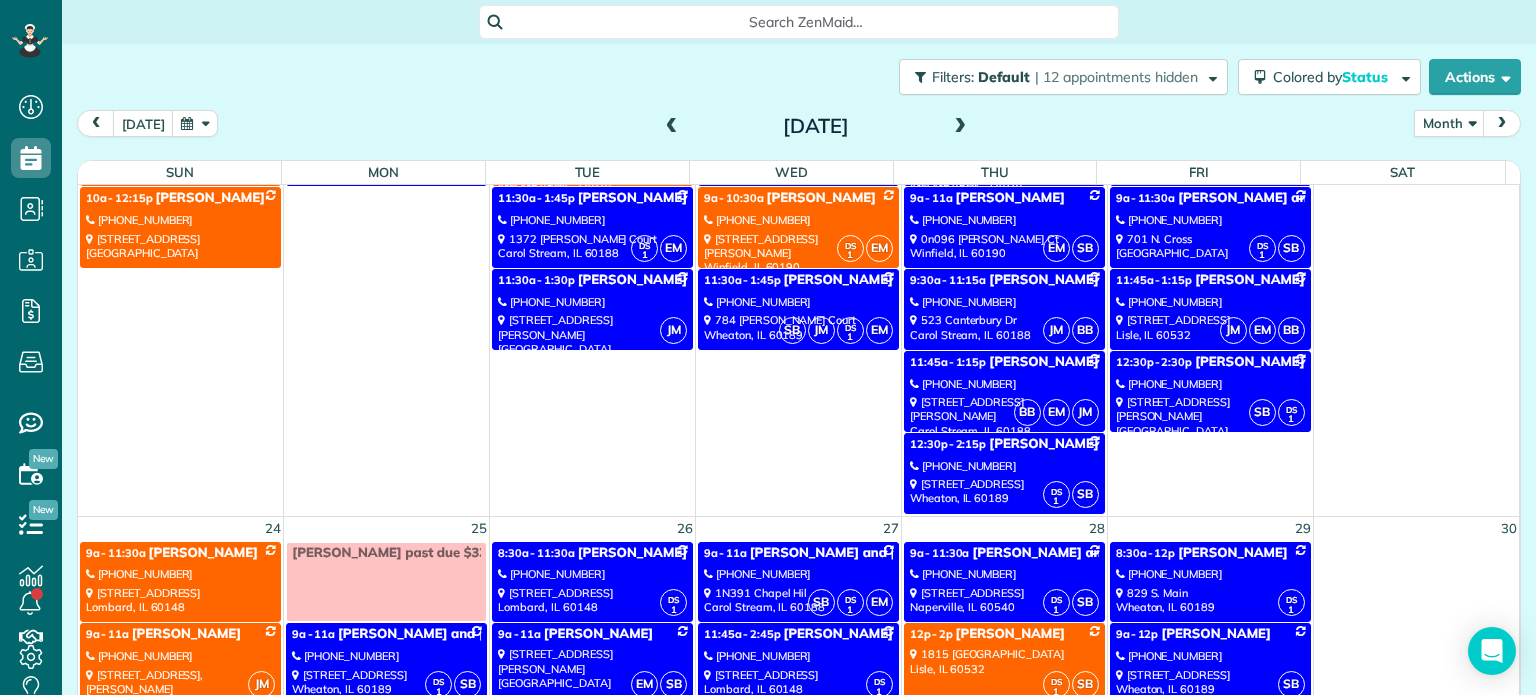 scroll, scrollTop: 1335, scrollLeft: 0, axis: vertical 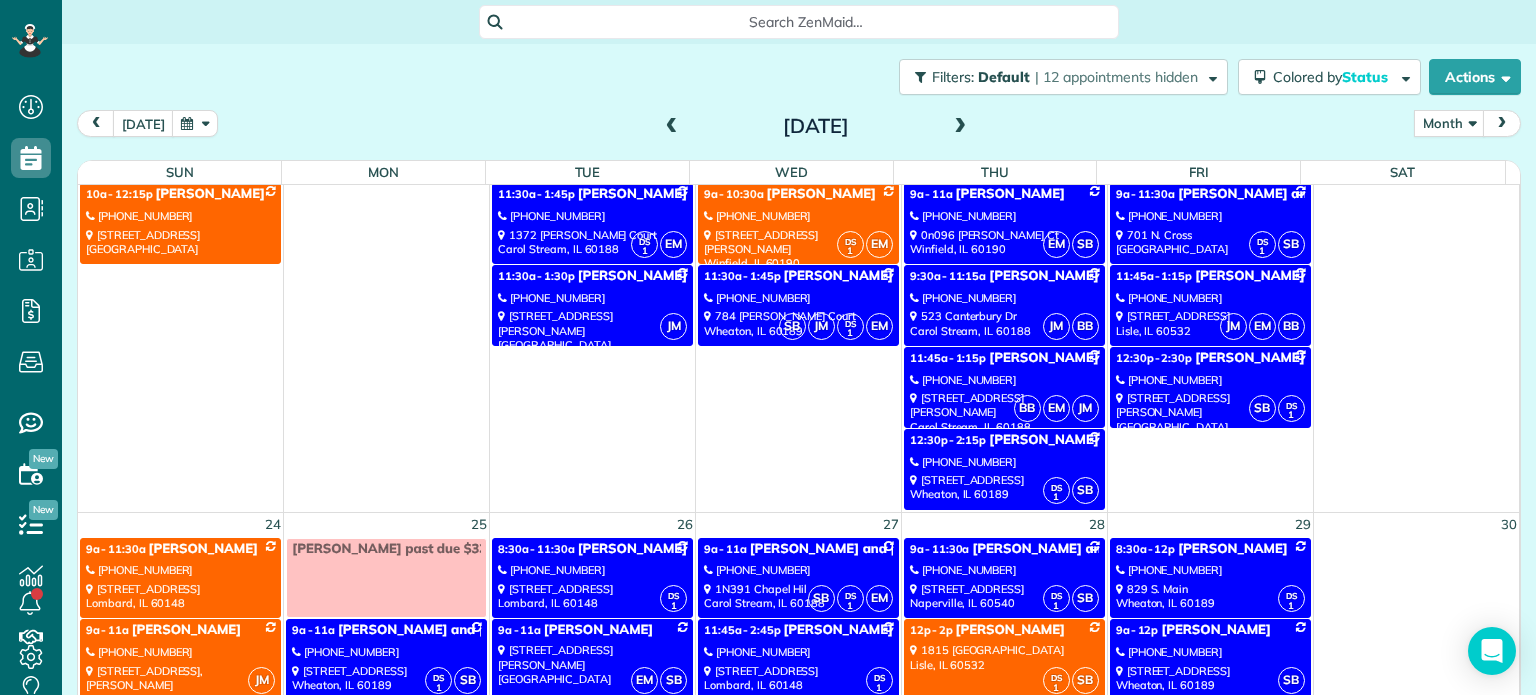 click on "[PERSON_NAME] past due $33.00 from [DATE]" at bounding box center (386, 578) 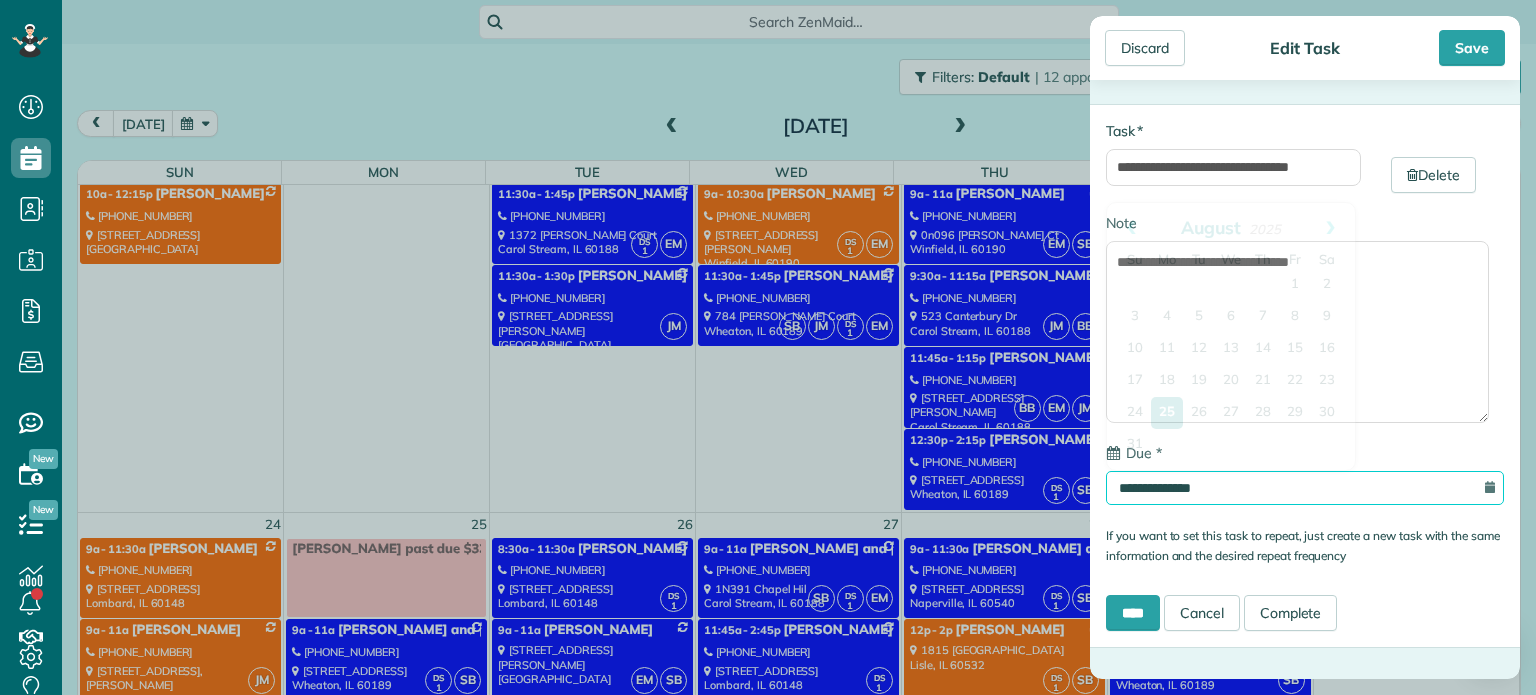 click on "**********" at bounding box center (1305, 488) 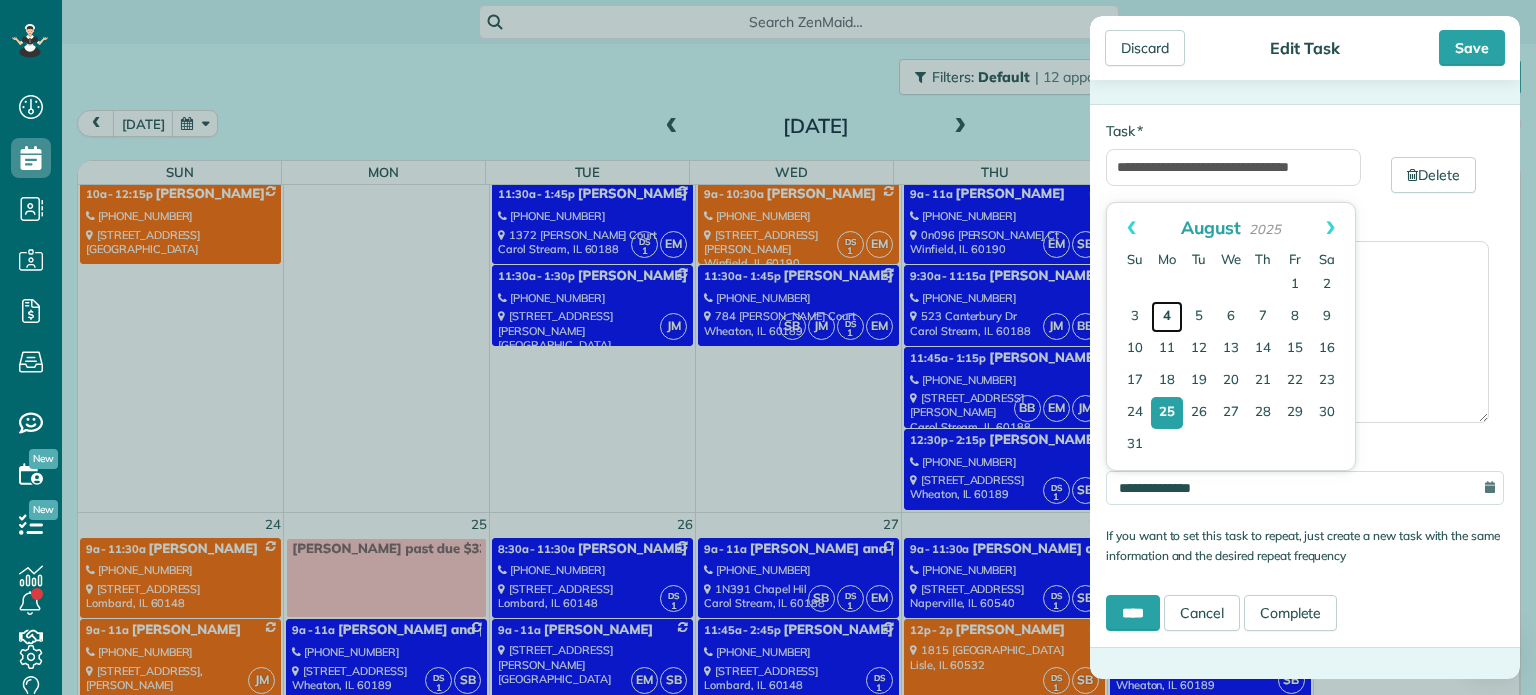 click on "4" at bounding box center (1167, 317) 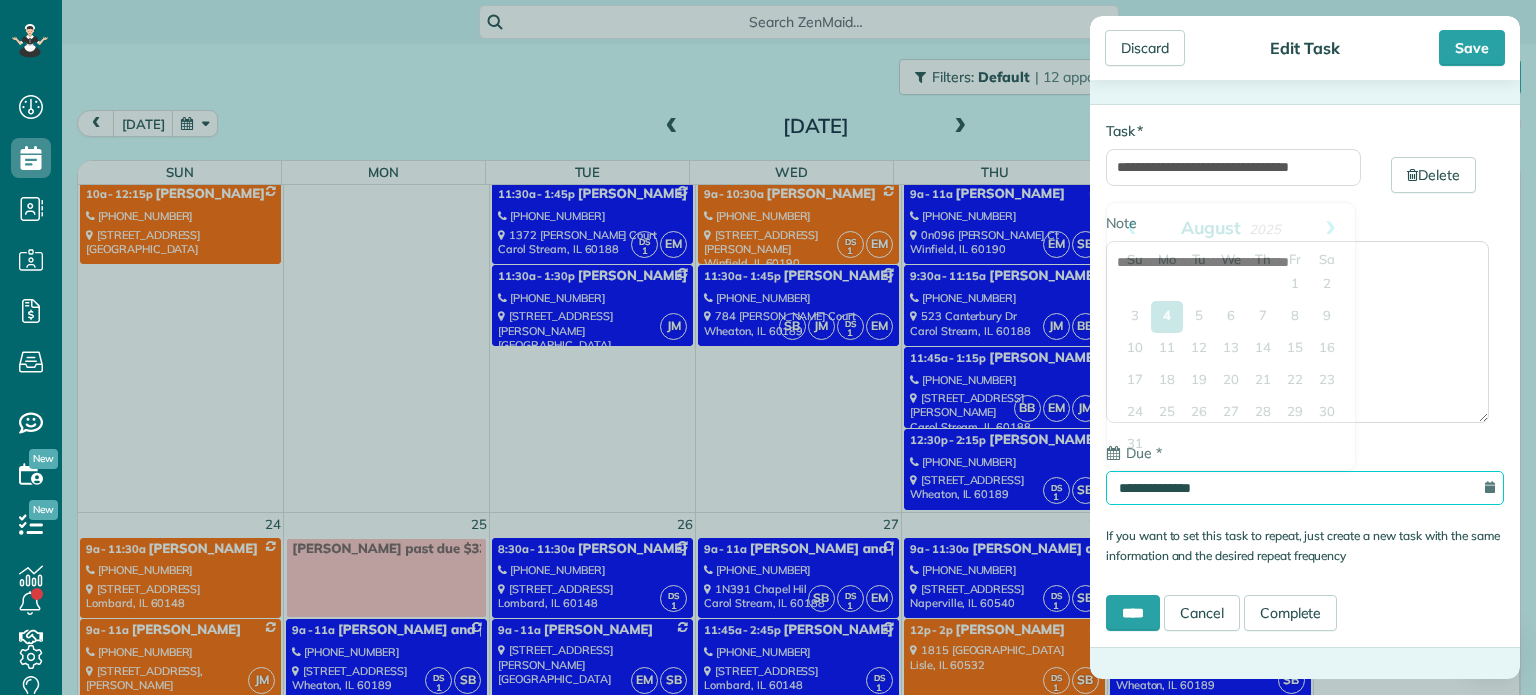 click on "**********" at bounding box center [1305, 488] 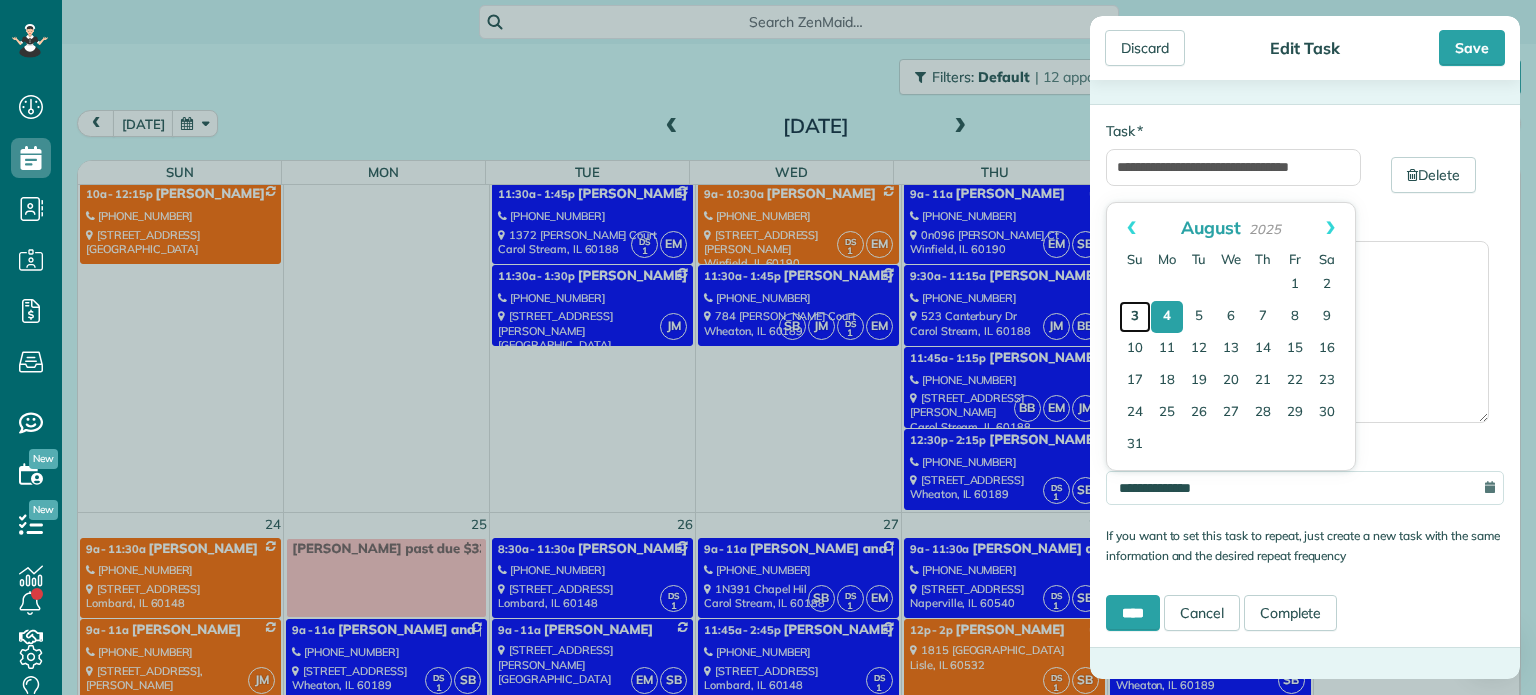click on "3" at bounding box center (1135, 317) 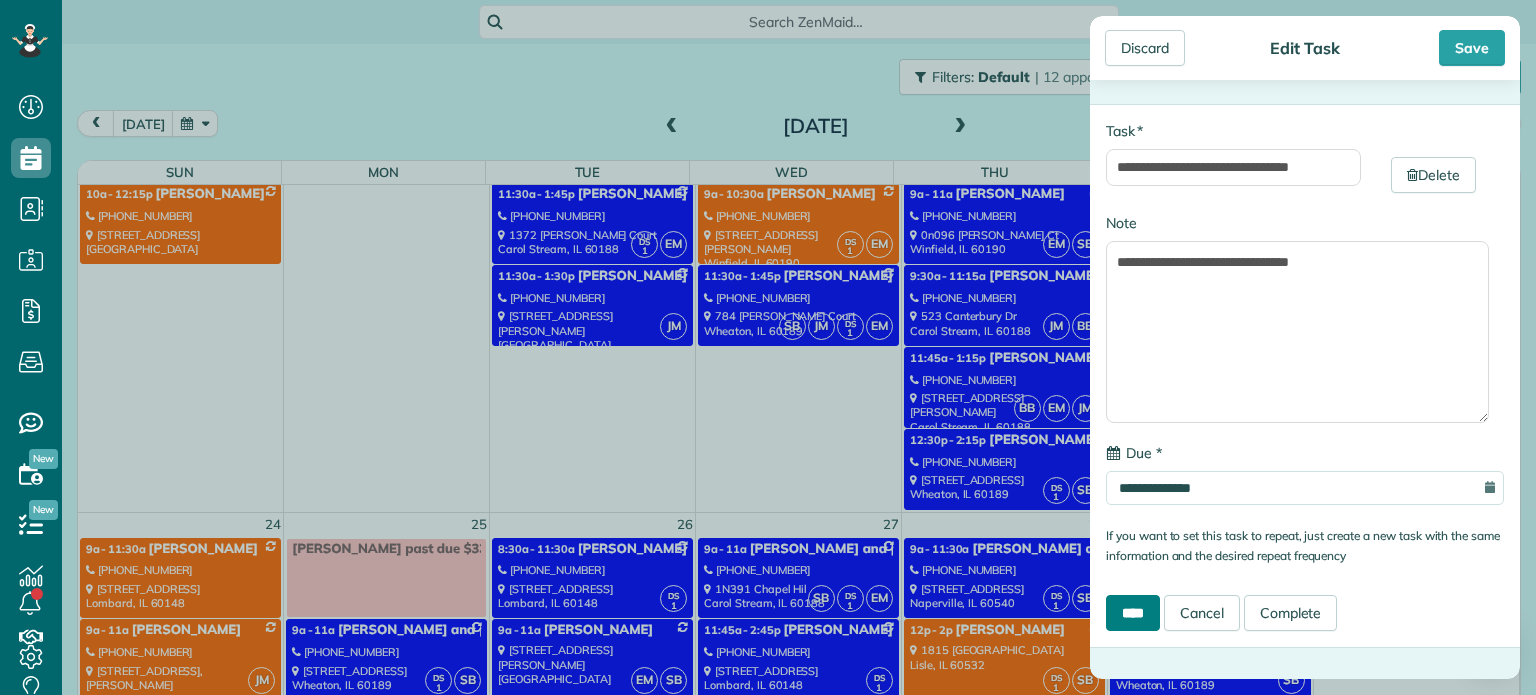 click on "****" at bounding box center (1133, 613) 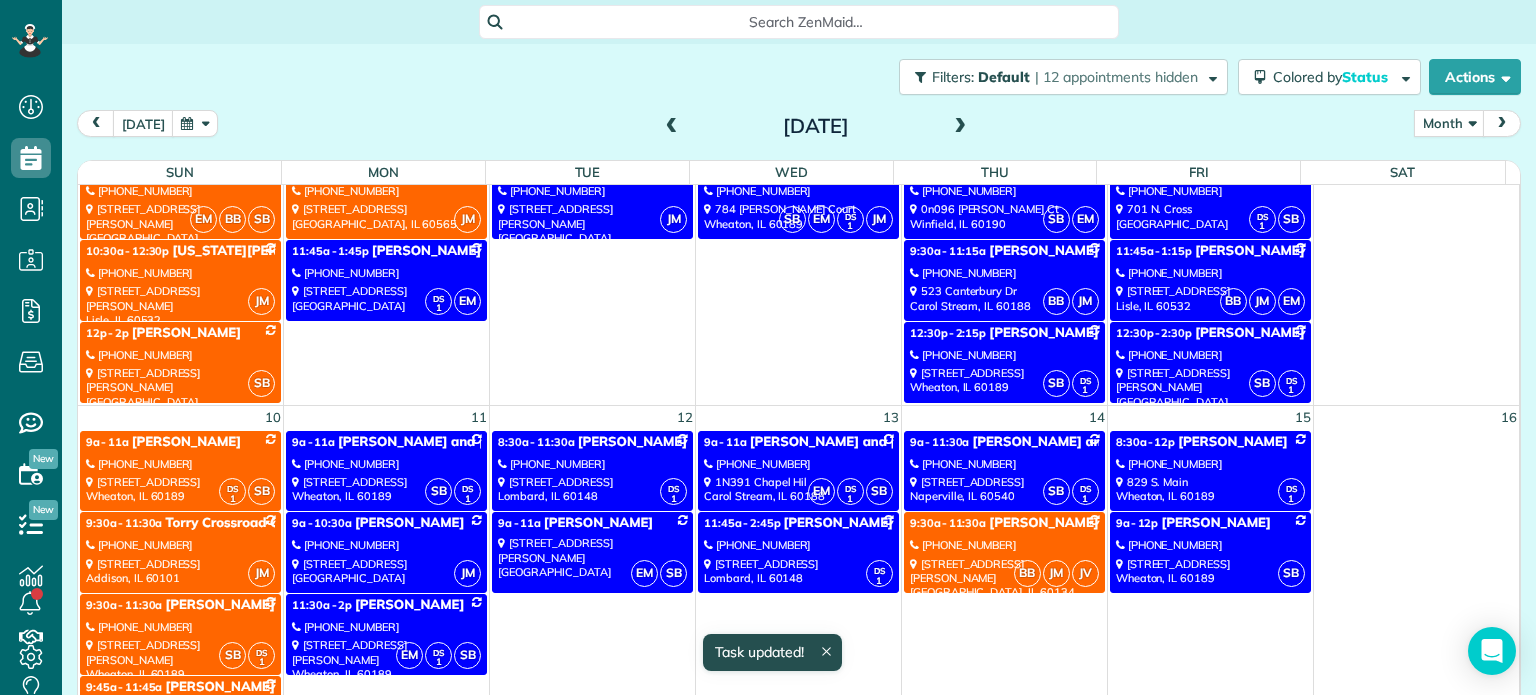 scroll, scrollTop: 288, scrollLeft: 0, axis: vertical 